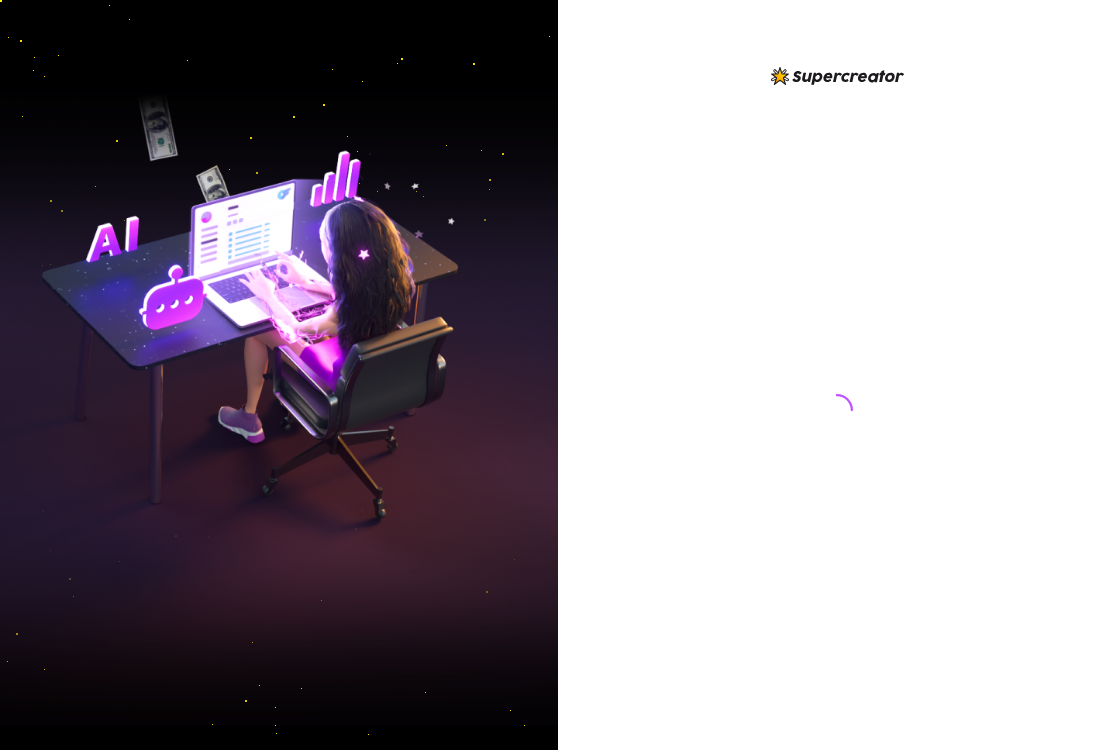scroll, scrollTop: 0, scrollLeft: 0, axis: both 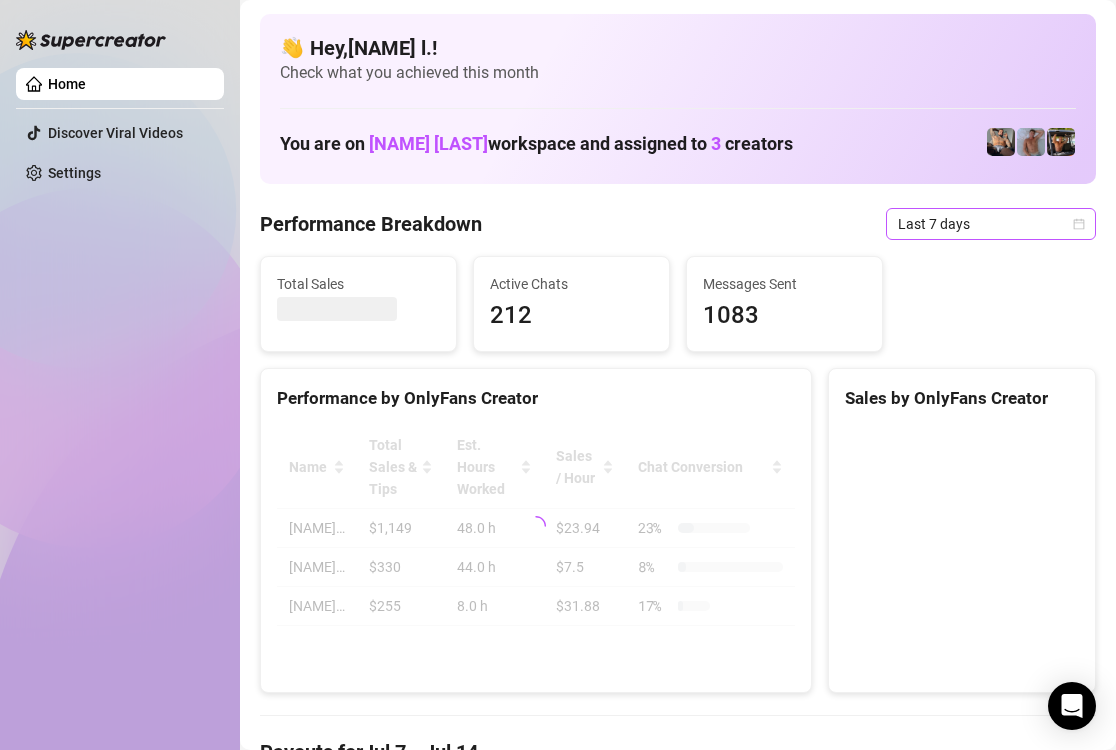 click on "Last 7 days" at bounding box center [991, 224] 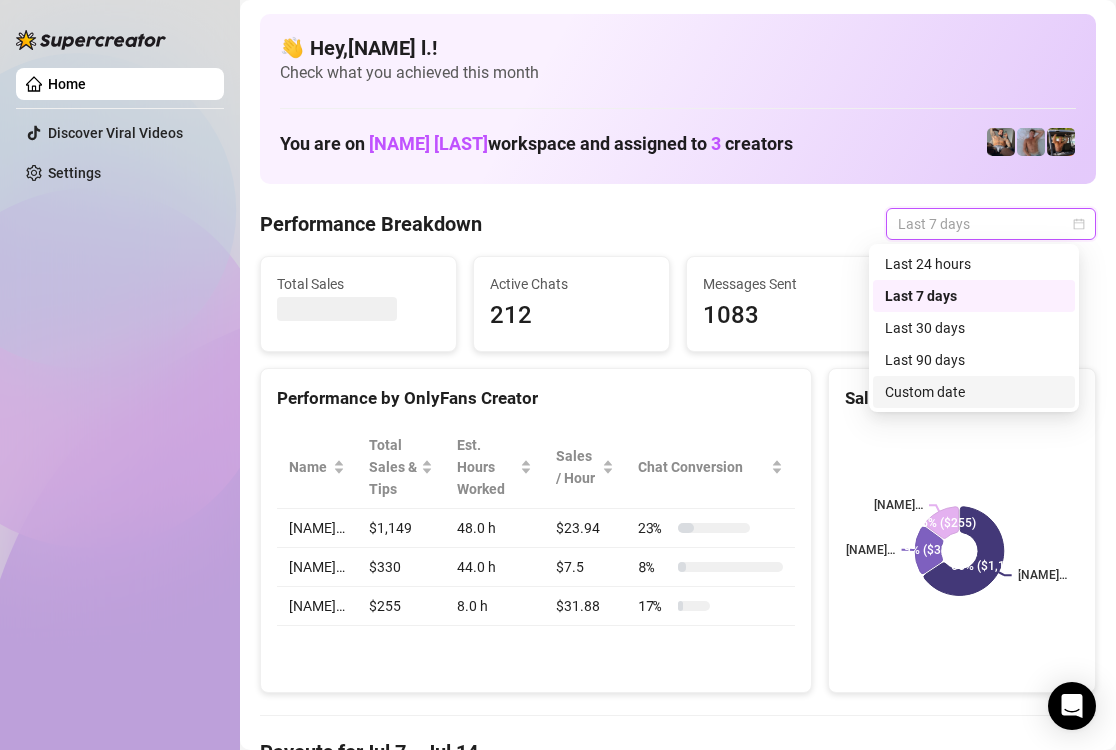 click on "Custom date" at bounding box center [974, 392] 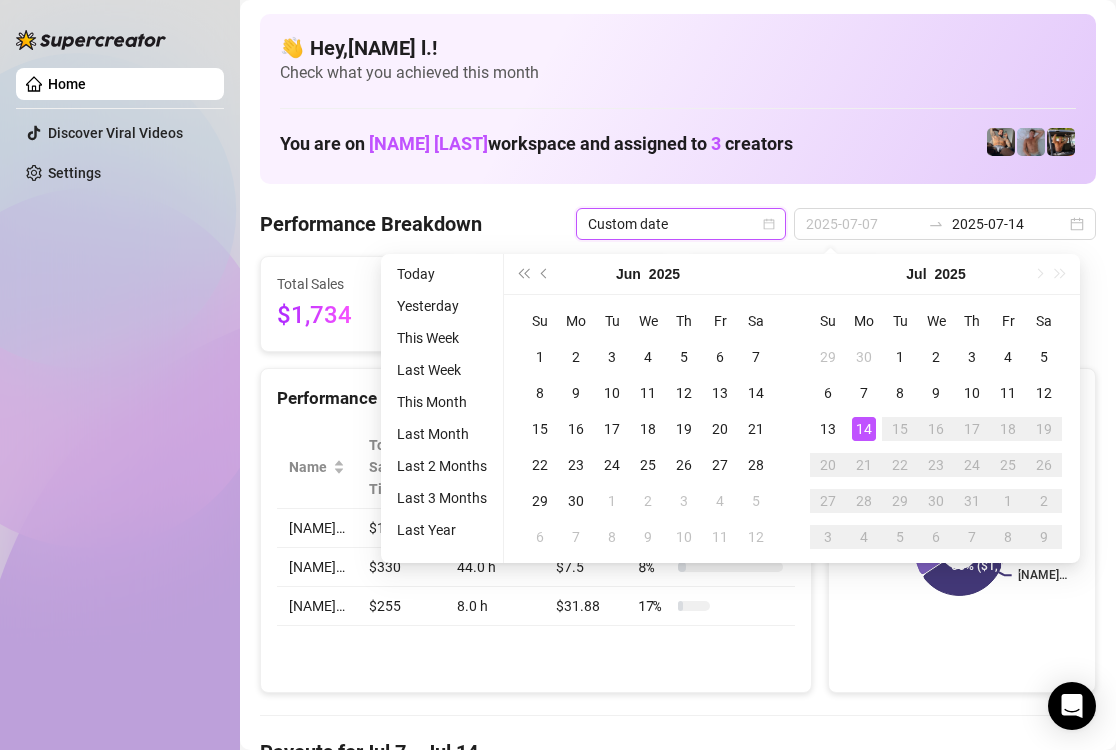 type on "2025-07-14" 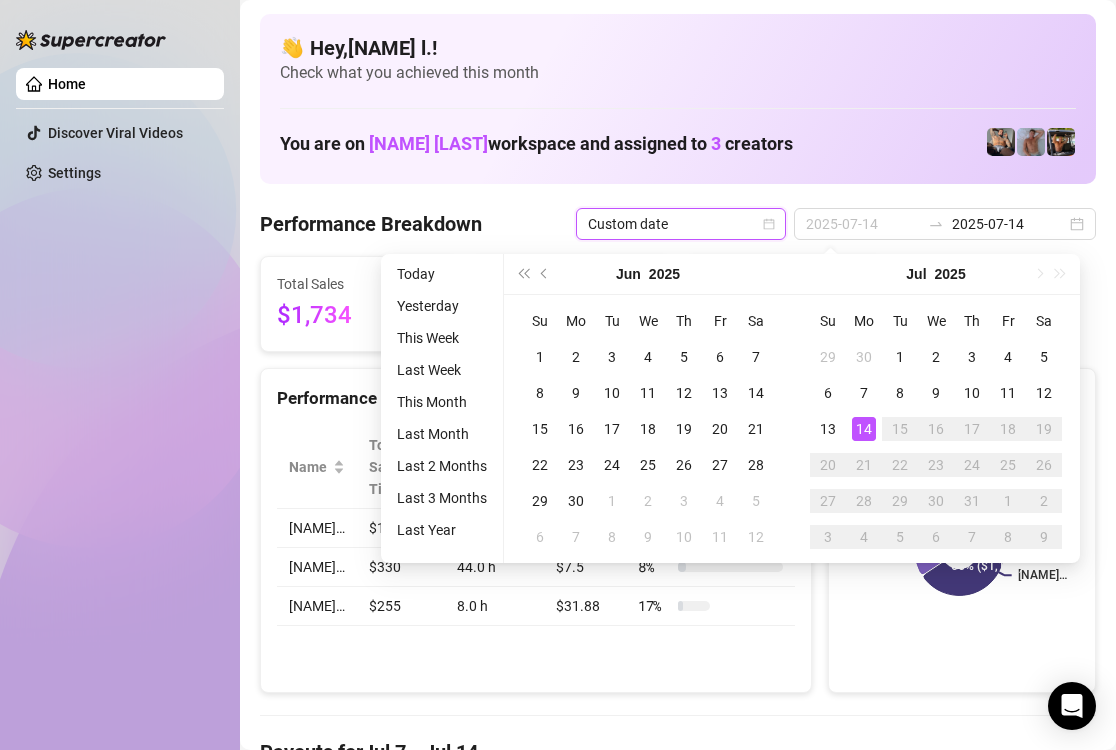 click on "14" at bounding box center [864, 429] 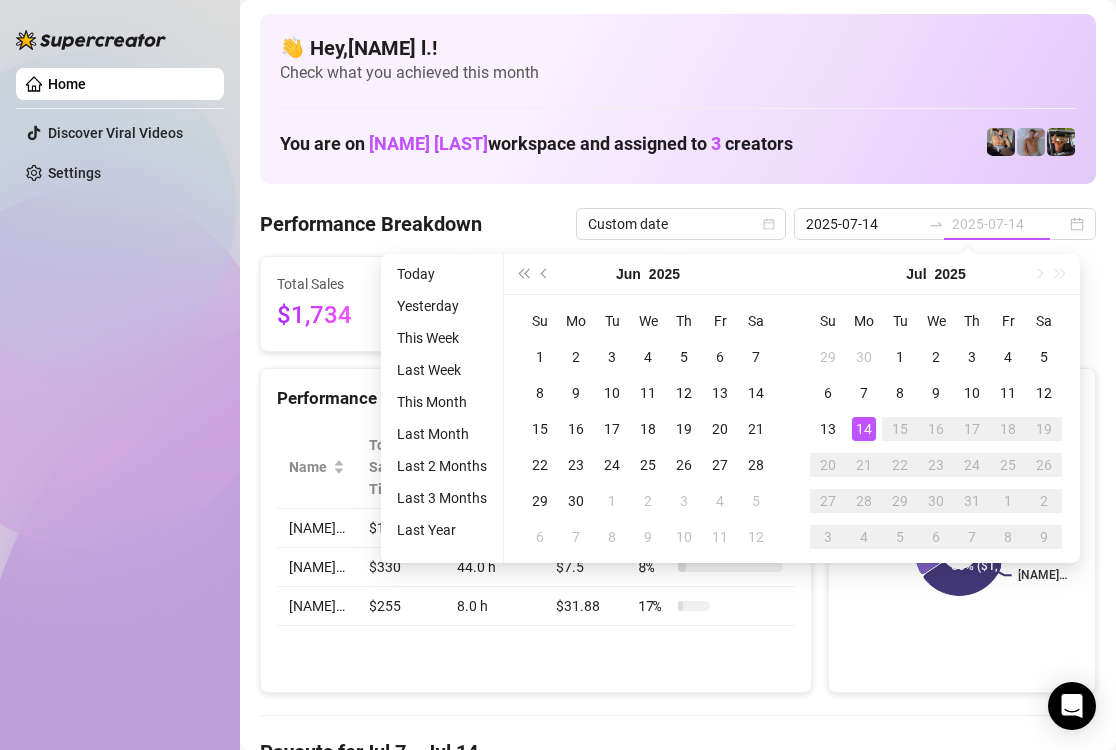 click on "14" at bounding box center [864, 429] 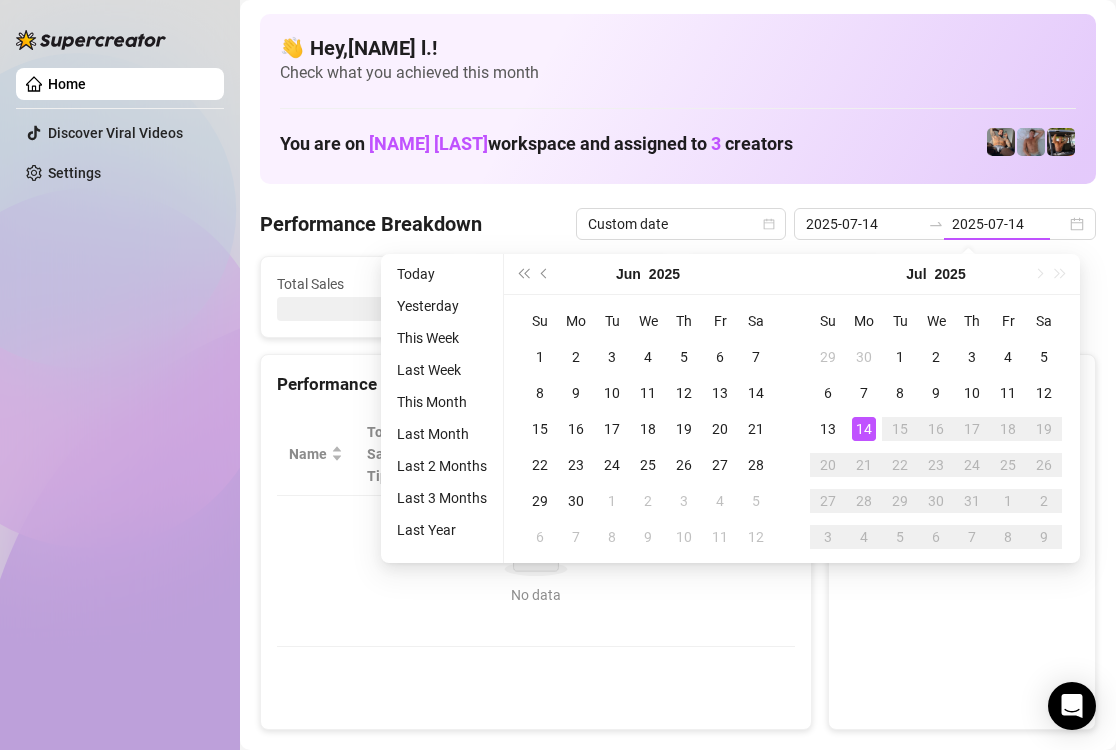 type on "2025-07-14" 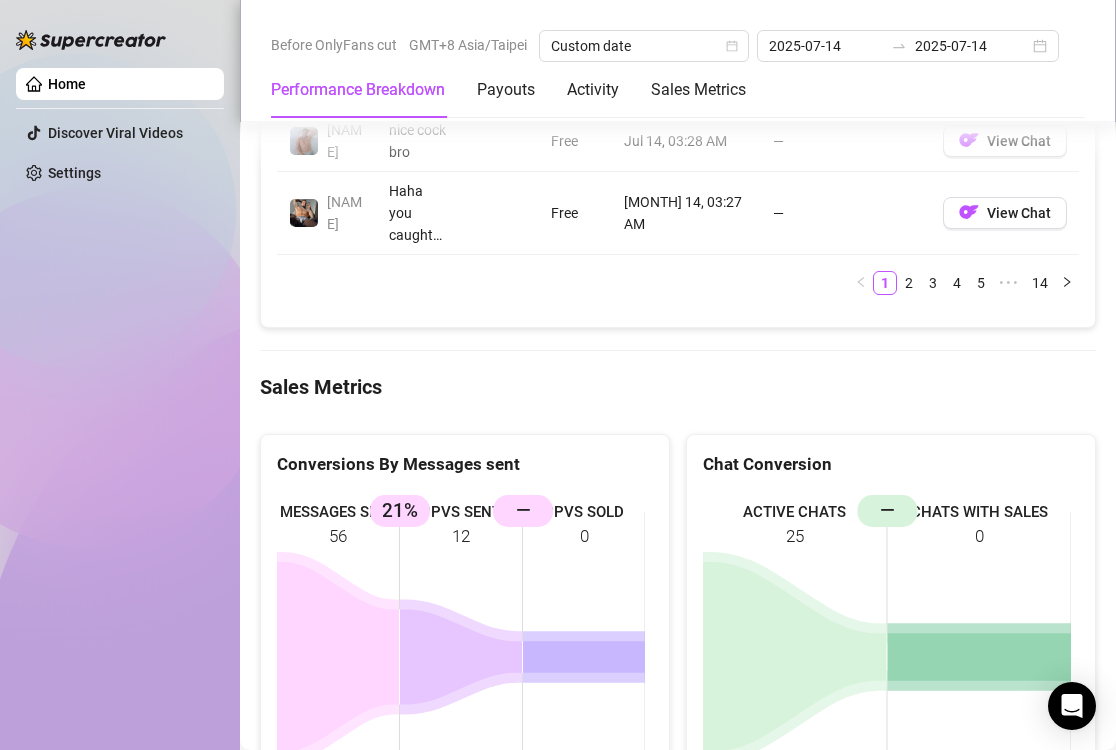 scroll, scrollTop: 2800, scrollLeft: 0, axis: vertical 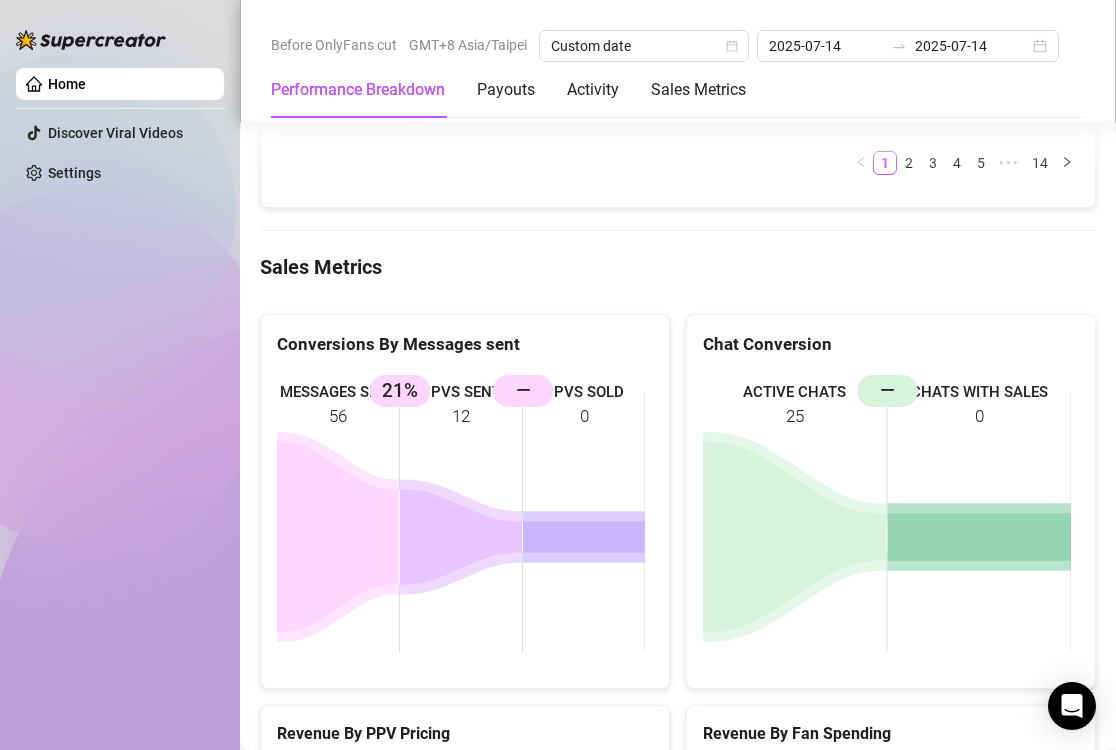 drag, startPoint x: 760, startPoint y: 174, endPoint x: 749, endPoint y: 171, distance: 11.401754 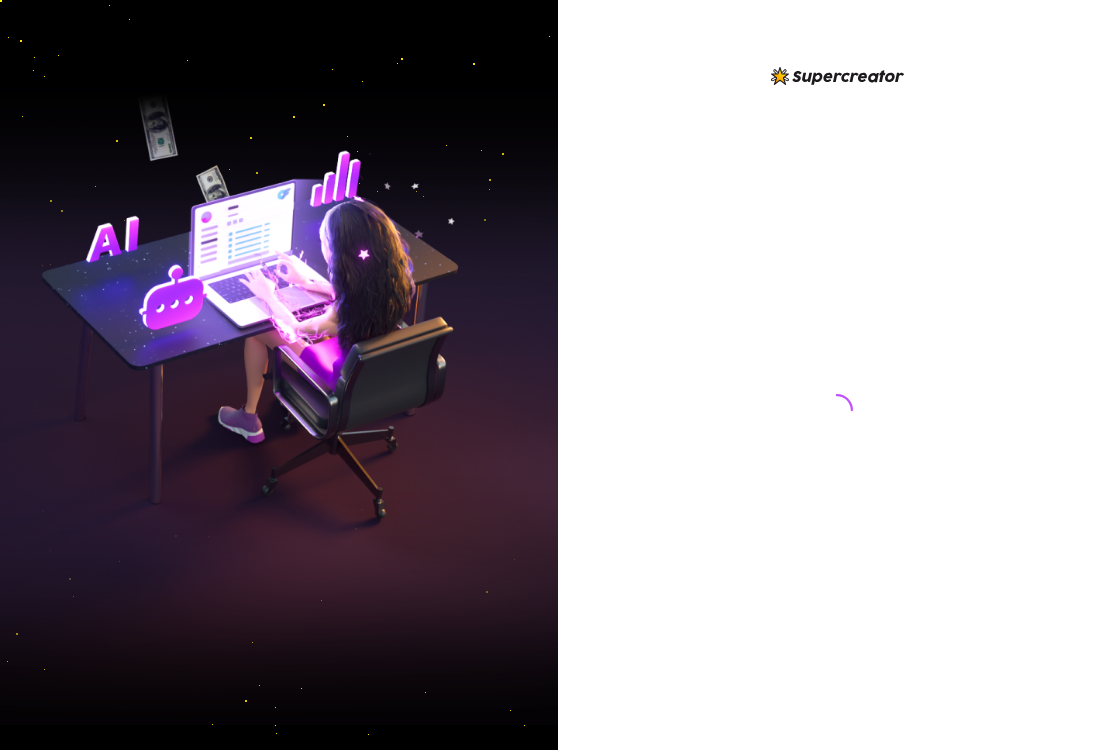 scroll, scrollTop: 0, scrollLeft: 0, axis: both 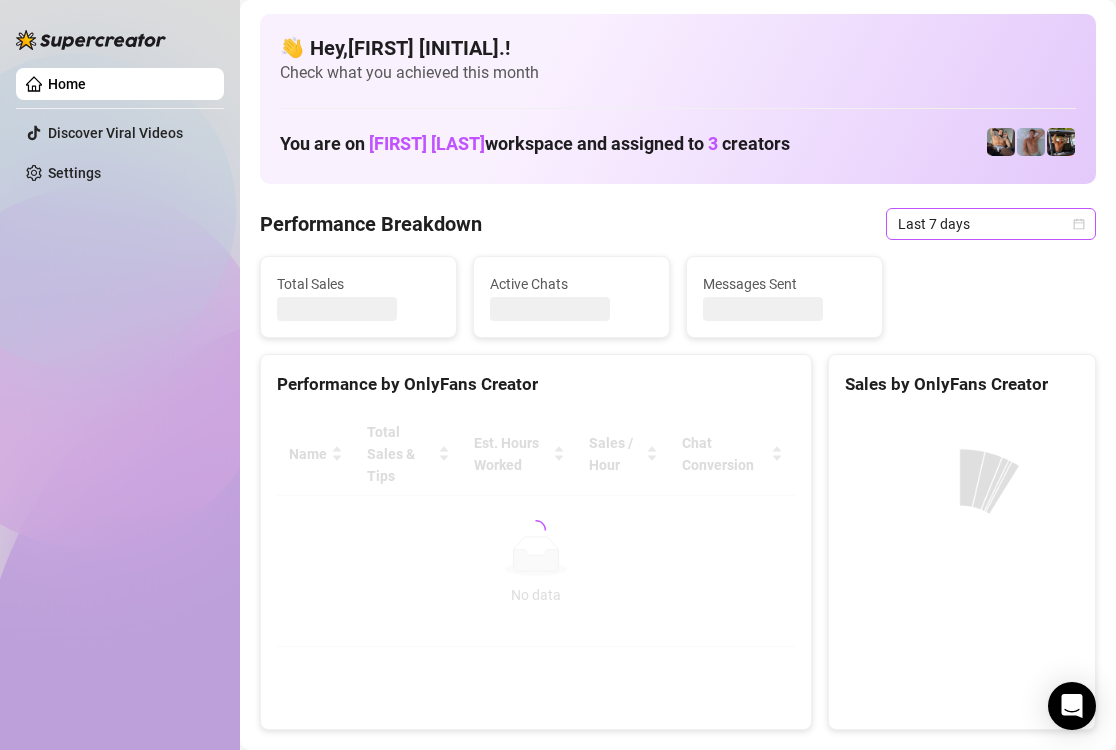 click on "Last 7 days" at bounding box center [991, 224] 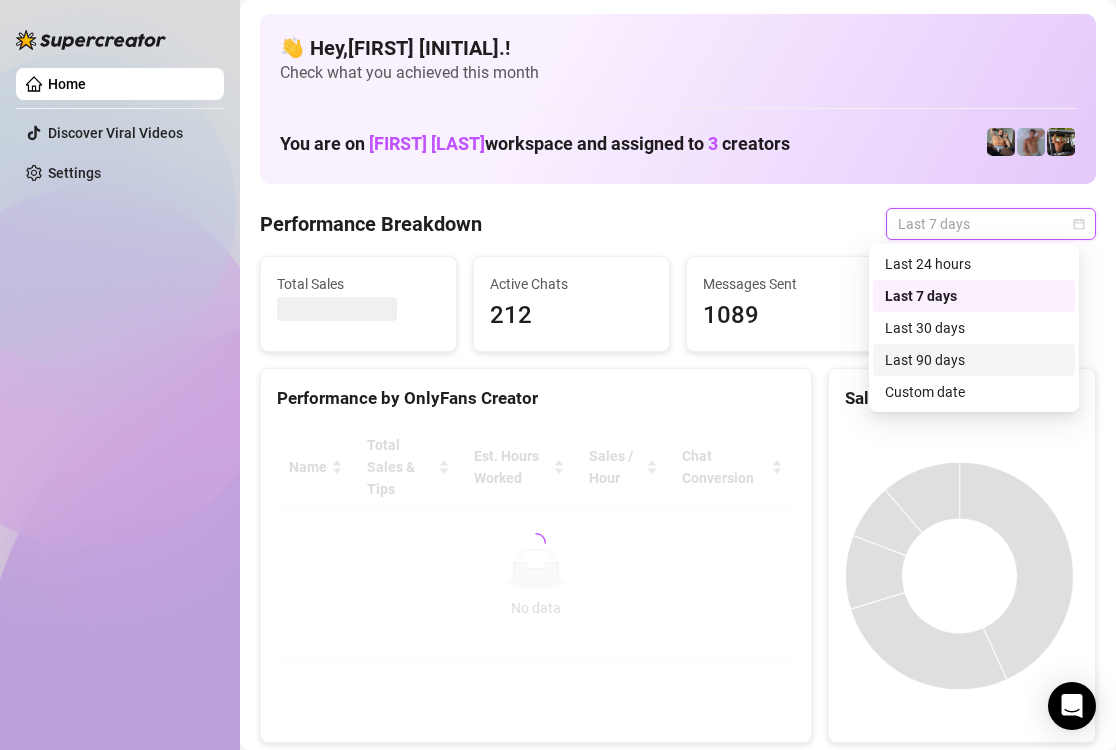 click on "Custom date" at bounding box center [974, 392] 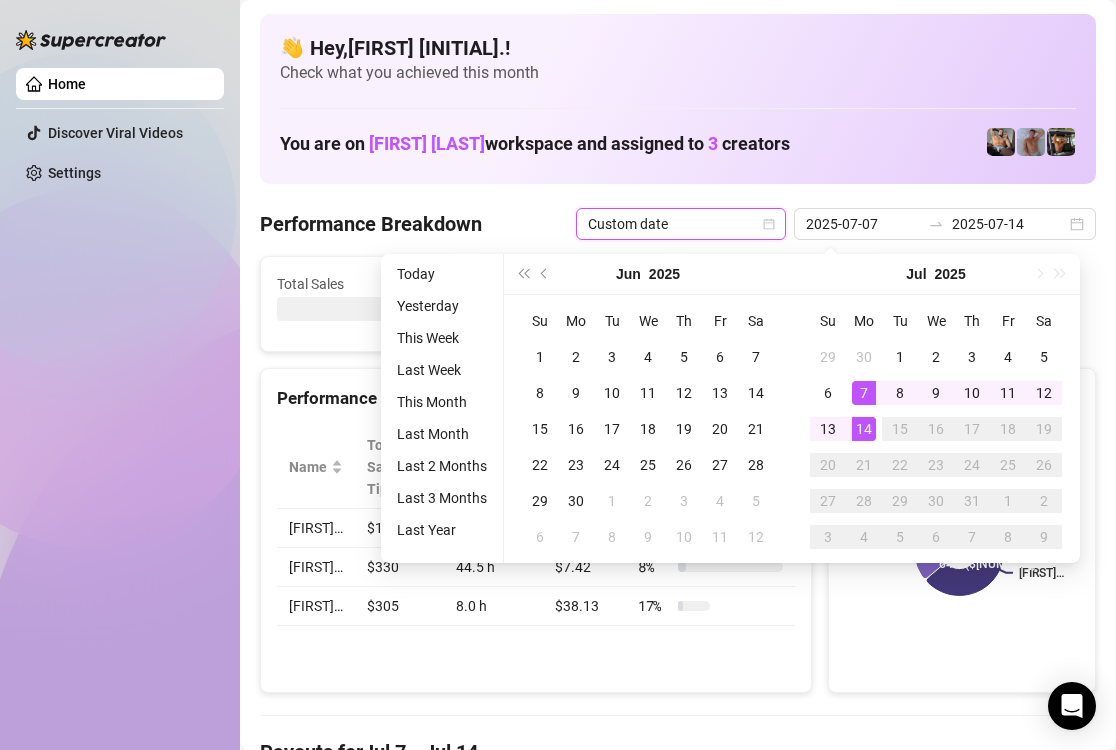 click on "14" at bounding box center (864, 429) 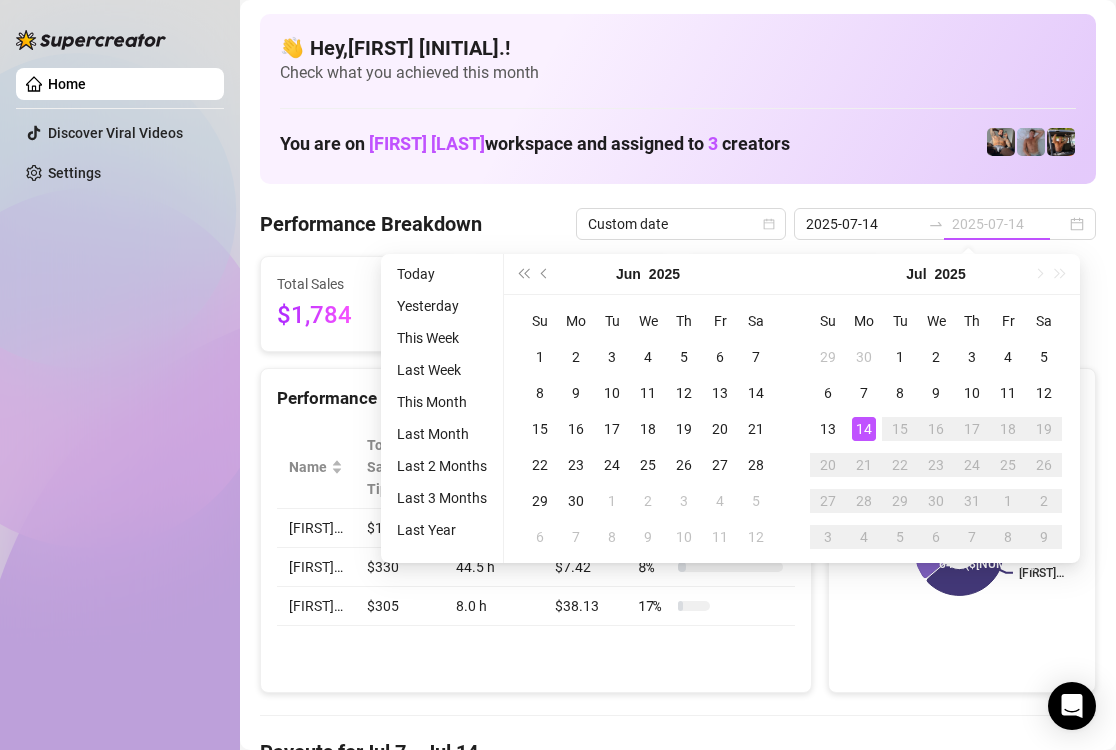 click on "14" at bounding box center (864, 429) 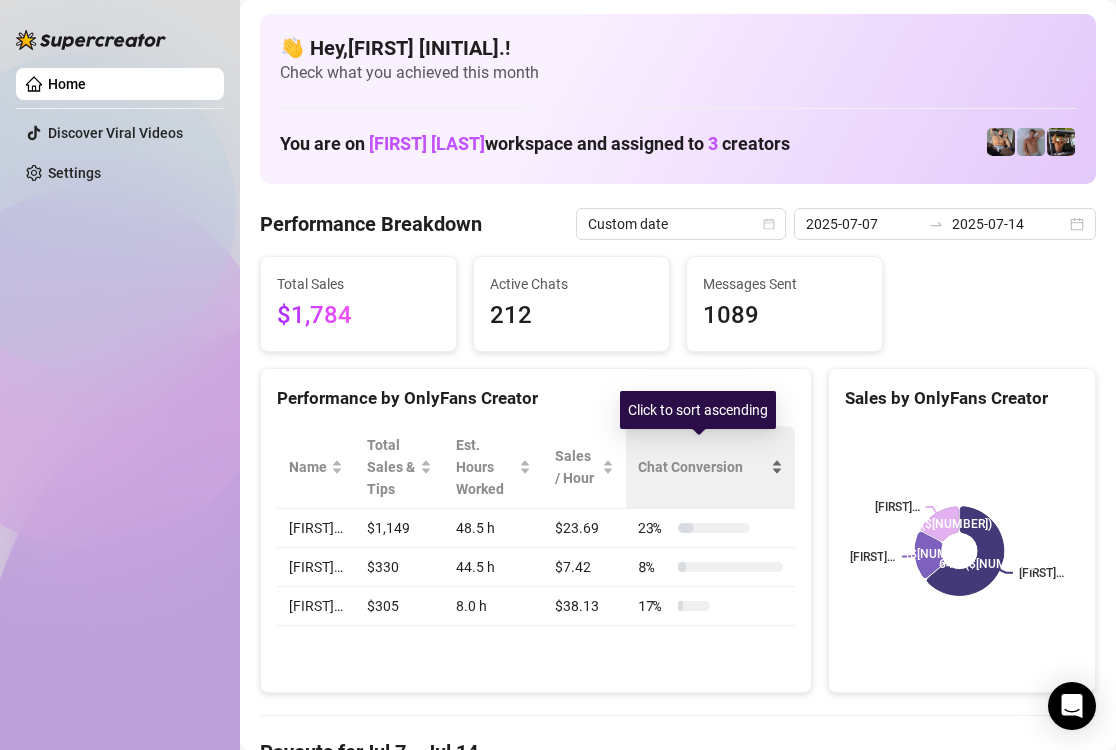 scroll, scrollTop: 100, scrollLeft: 0, axis: vertical 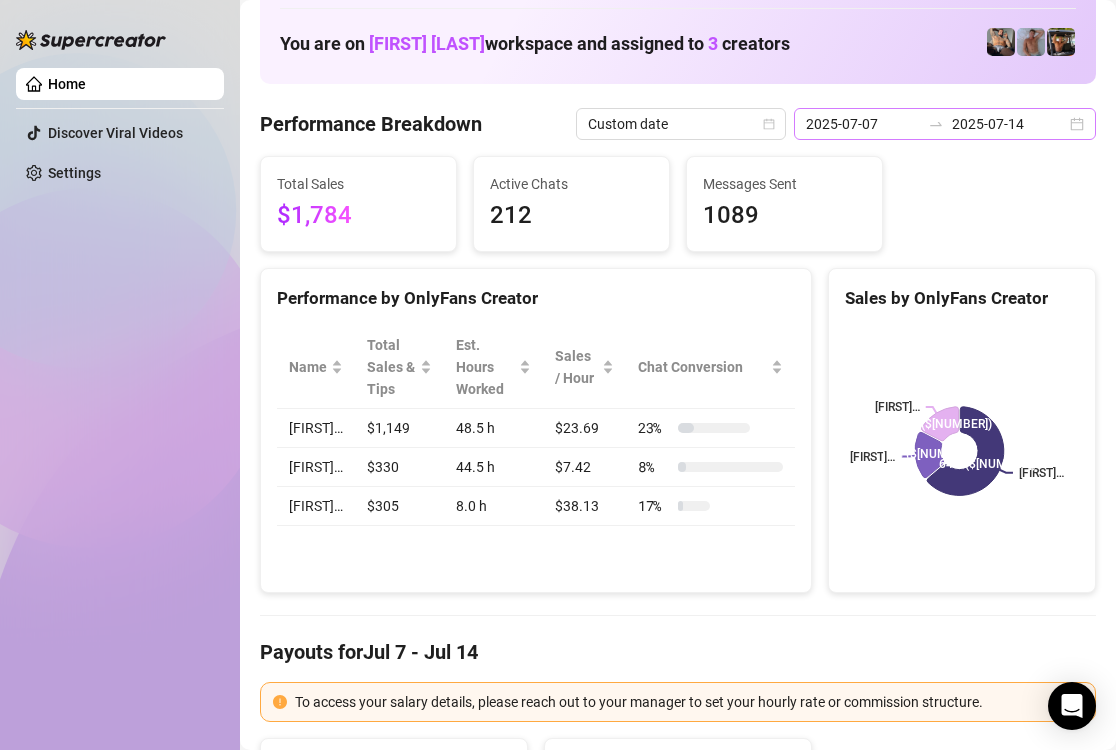 click 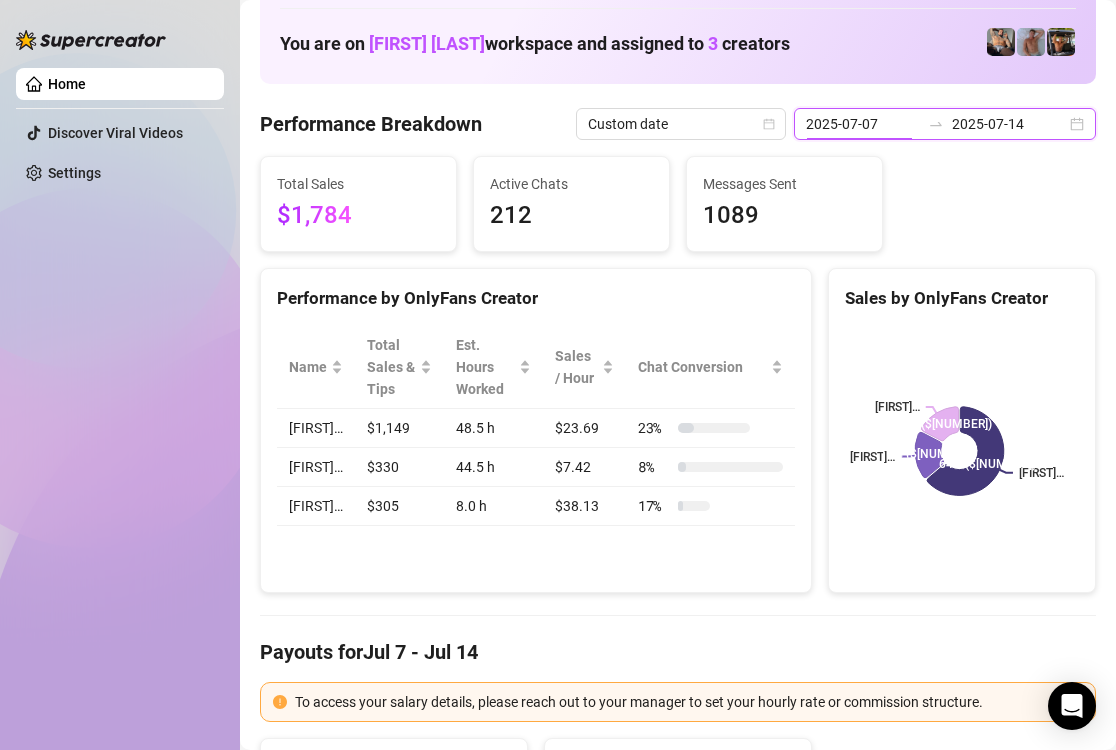 click on "2025-07-07" at bounding box center [863, 124] 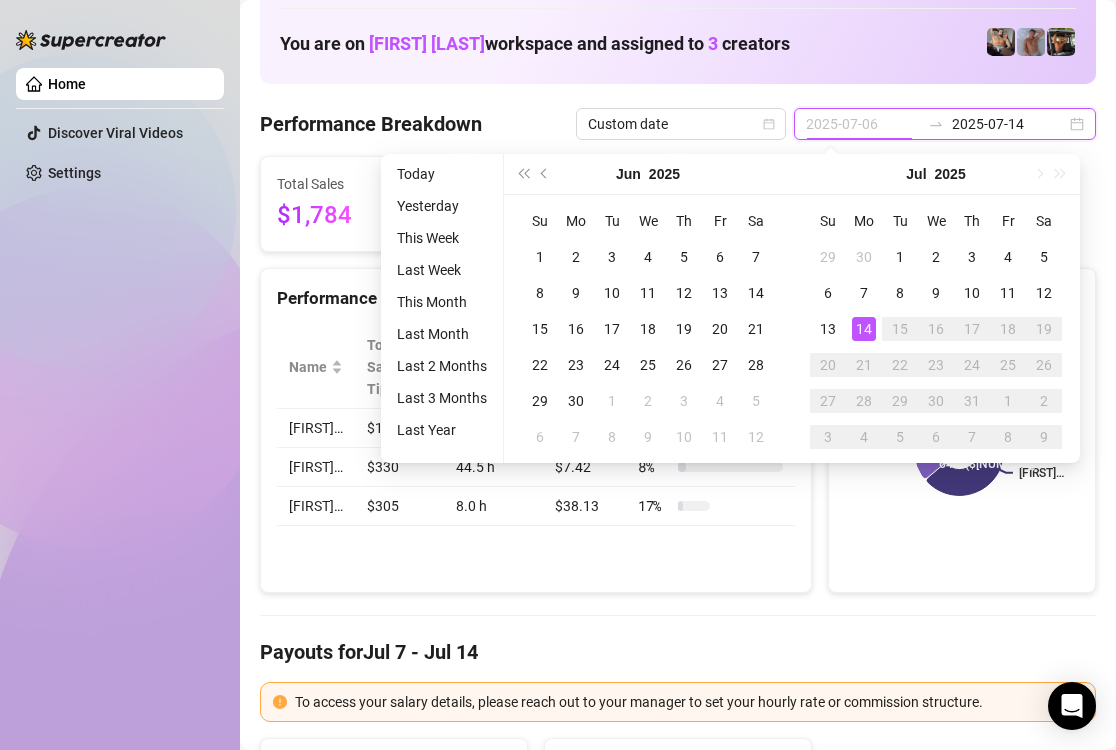 type on "2025-07-14" 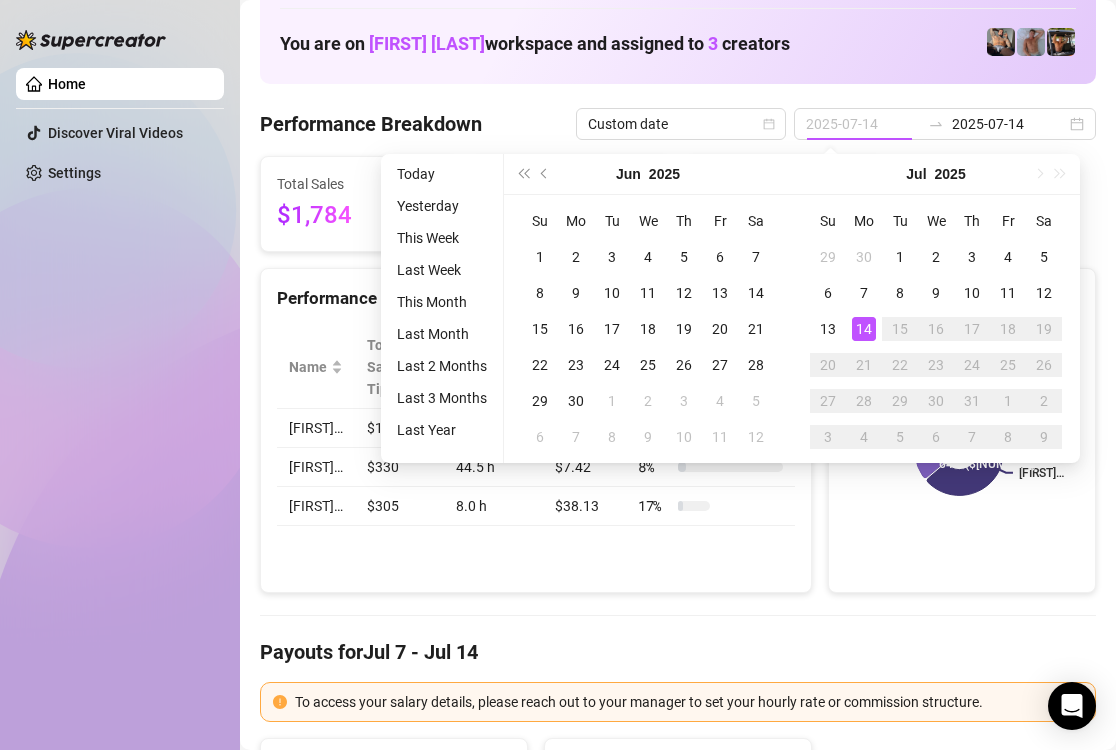 click on "14" at bounding box center (864, 329) 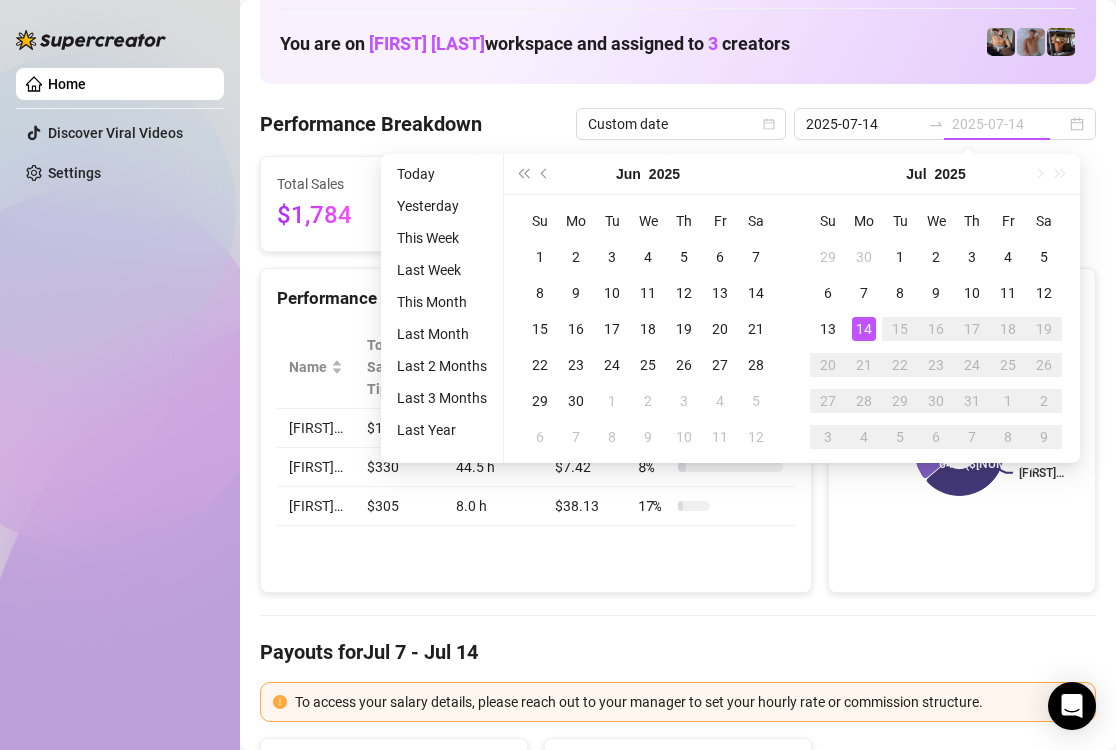 click on "14" at bounding box center (864, 329) 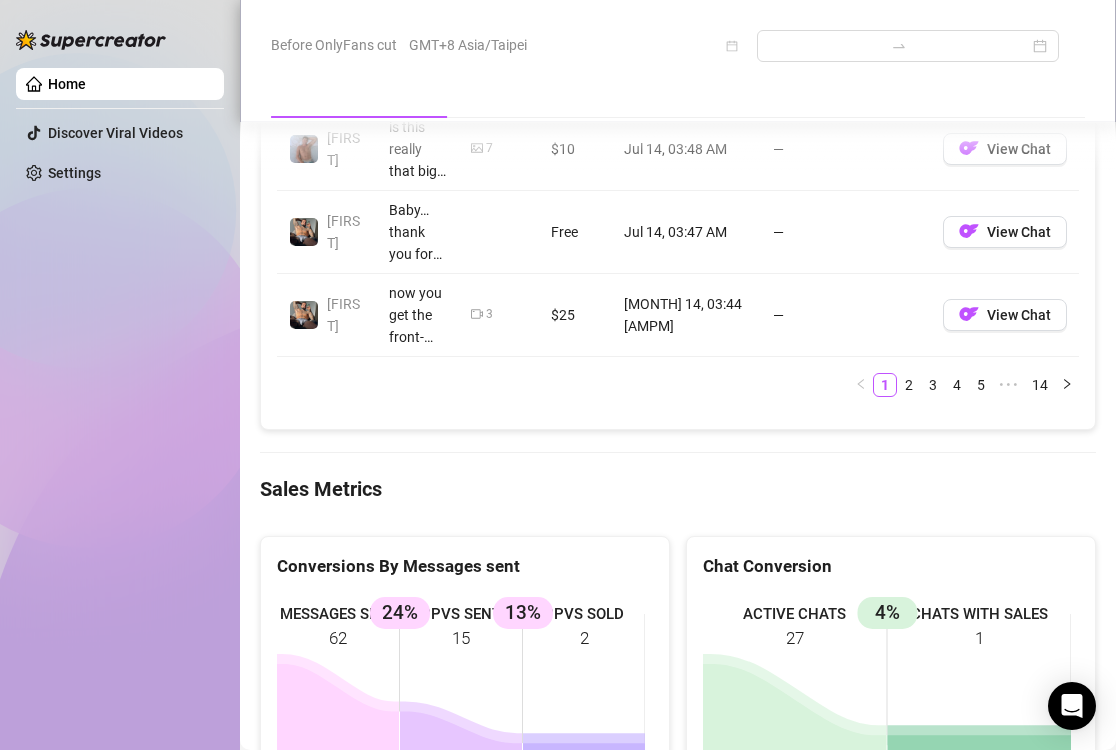 scroll, scrollTop: 2900, scrollLeft: 0, axis: vertical 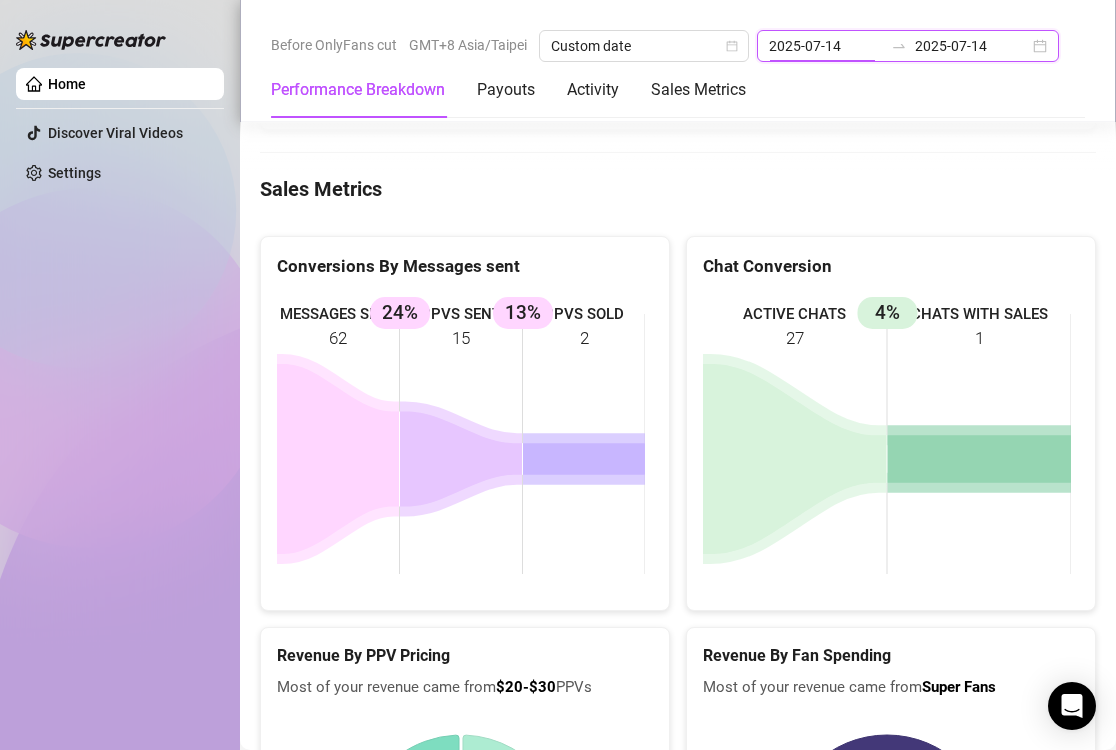 click on "2025-07-14" at bounding box center [826, 46] 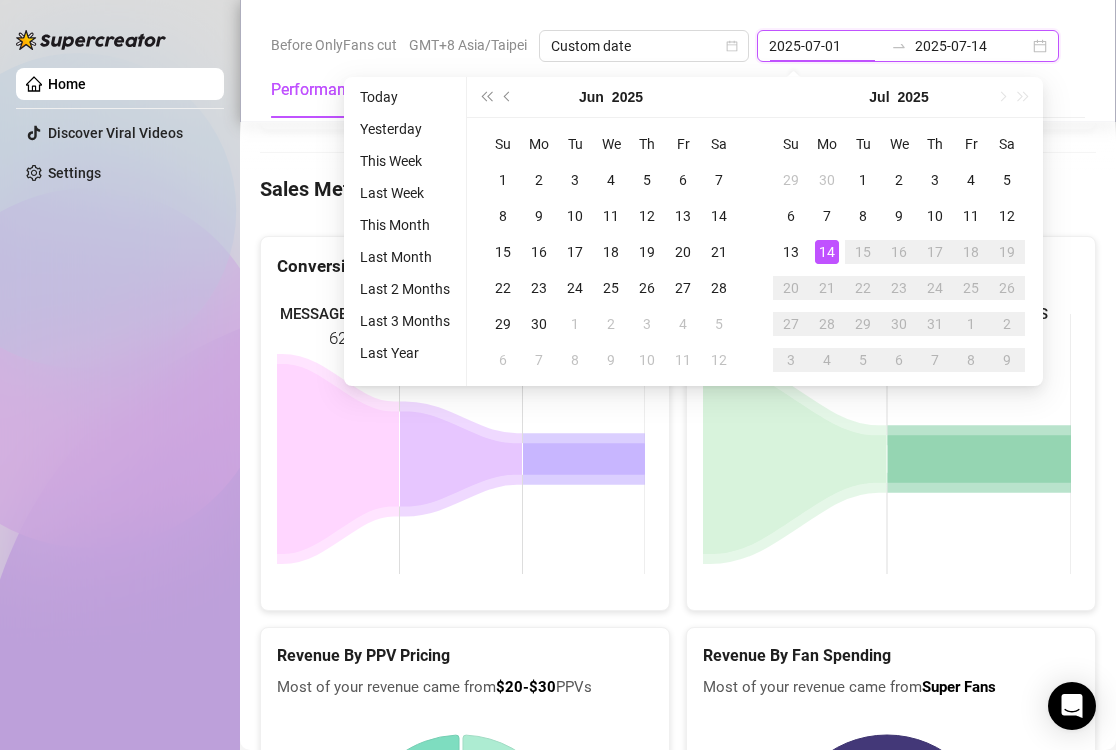 type on "2025-07-14" 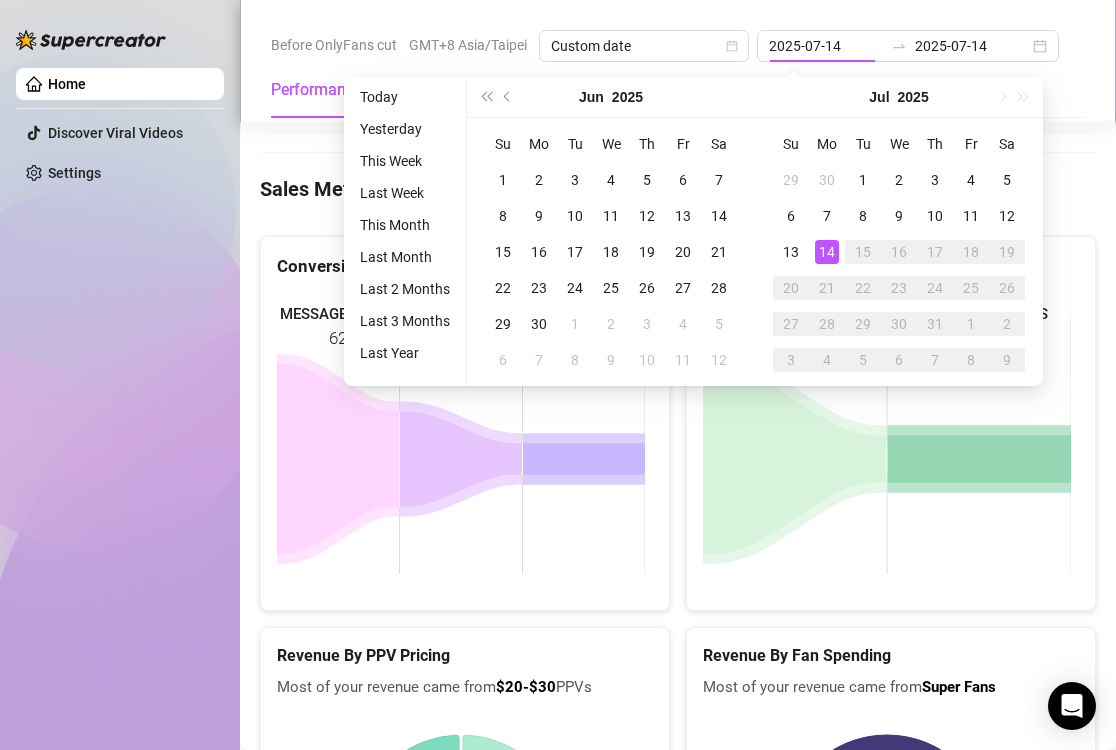 click on "Total Sales $[NUMBER] Active Chats [NUMBER] Messages Sent [NUMBER] Performance by OnlyFans Creator Name Total Sales & Tips Est. Hours Worked Sales / Hour Chat Conversion [FIRST]… $[NUMBER] [NUMBER].0 h $[NUMBER] 0 % [FIRST]… $[NUMBER] [NUMBER].5 h $[NUMBER] 0 % Sales by OnlyFans Creator No data No data Payouts for [MONTH] 14 - [MONTH] 14 To access your salary details, please reach out to your manager to set your hourly rate or commission structure. Total Payouts — Hours Worked [NUMBER].5 Breakdown Hours Worked [NUMBER].5 X Hourly Rate — + Sales $[NUMBER] X Commissions — = Payouts — Activity Sales by [MONTH] 14 - [MONTH] 14 PPV Sales ( $[NUMBER] ) Tips ( $[NUMBER] ) Engagement by [MONTH] 14 - [MONTH] 14 Messages Sent Fans Engaged With Est. Hours Worked Messages Breakdown Last 24 hours Messages PPVs Account Message Media Price When Sent When Purchased [FIRST] so hot in here🥵 I'm sweating 1 $[NUMBER] [MONTH] 14, 04:15 [AMPM] — View Chat [FIRST] yeah I'm in [CITY] rn Free [MONTH] 14, 04:13 [AMPM] — View Chat [FIRST] watch how I mouth fuck her and cum on her pretty face💦 1 1 $[NUMBER] [MONTH] 14, 04:11 [AMPM] — View Chat [FIRST] 1 $[NUMBER] [MONTH] 14, 04:06 [AMPM]" at bounding box center (678, -663) 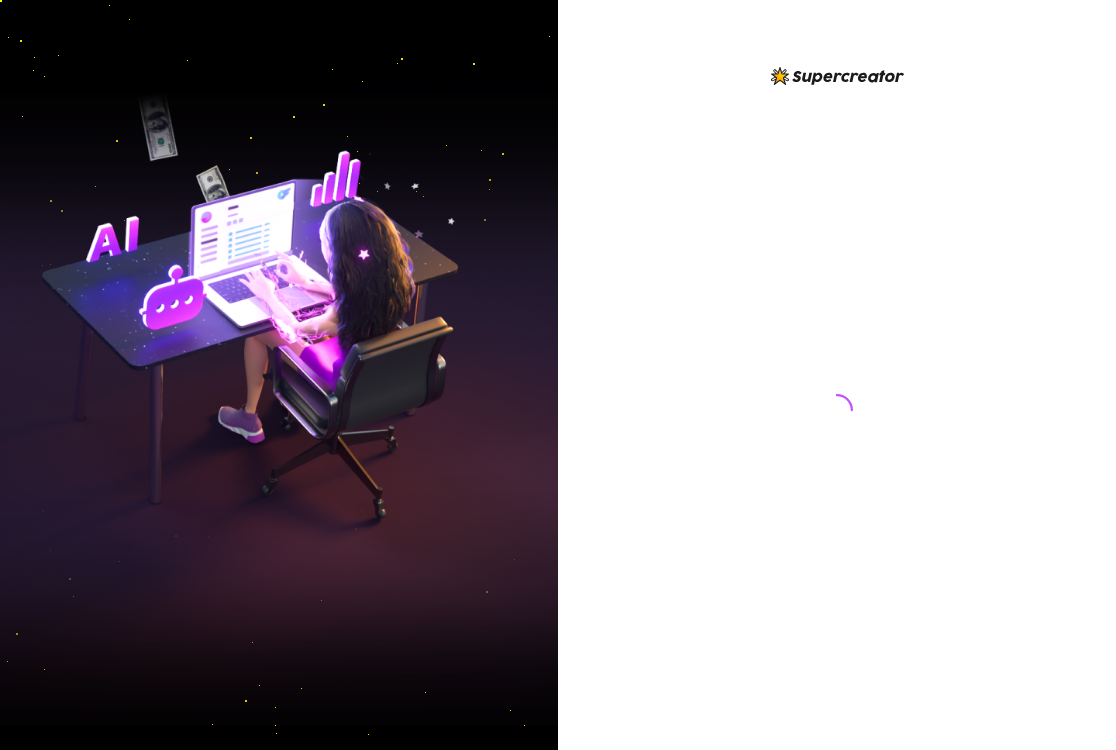 scroll, scrollTop: 0, scrollLeft: 0, axis: both 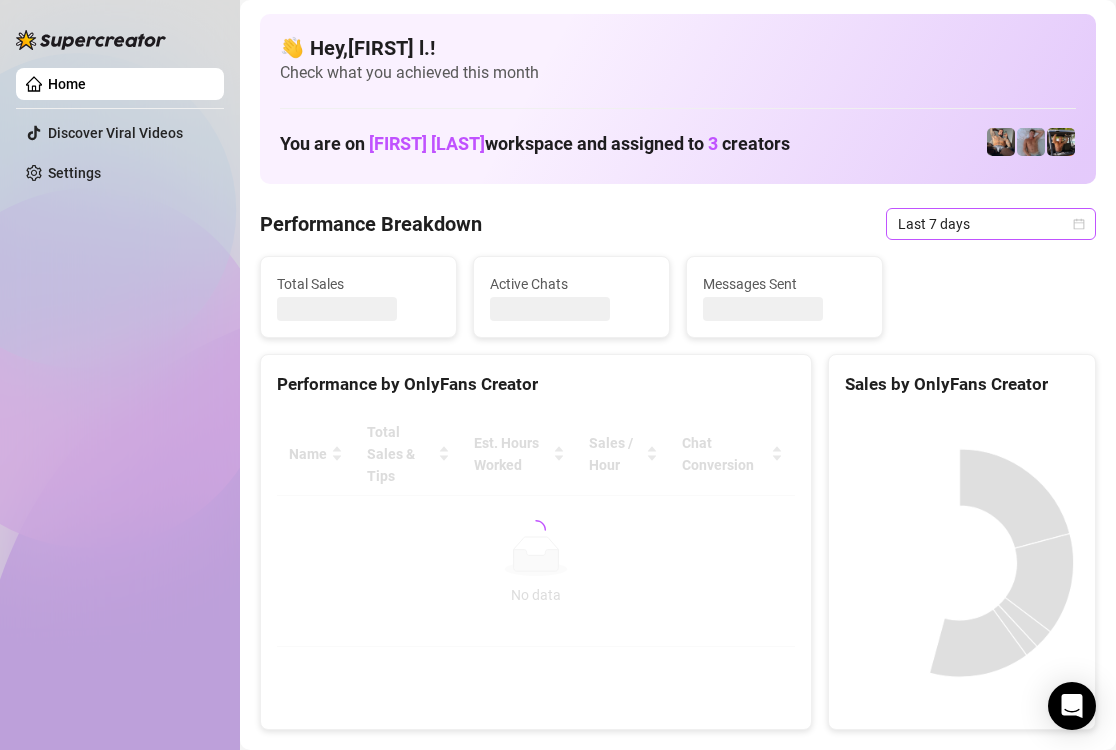 click on "Last 7 days" at bounding box center [991, 224] 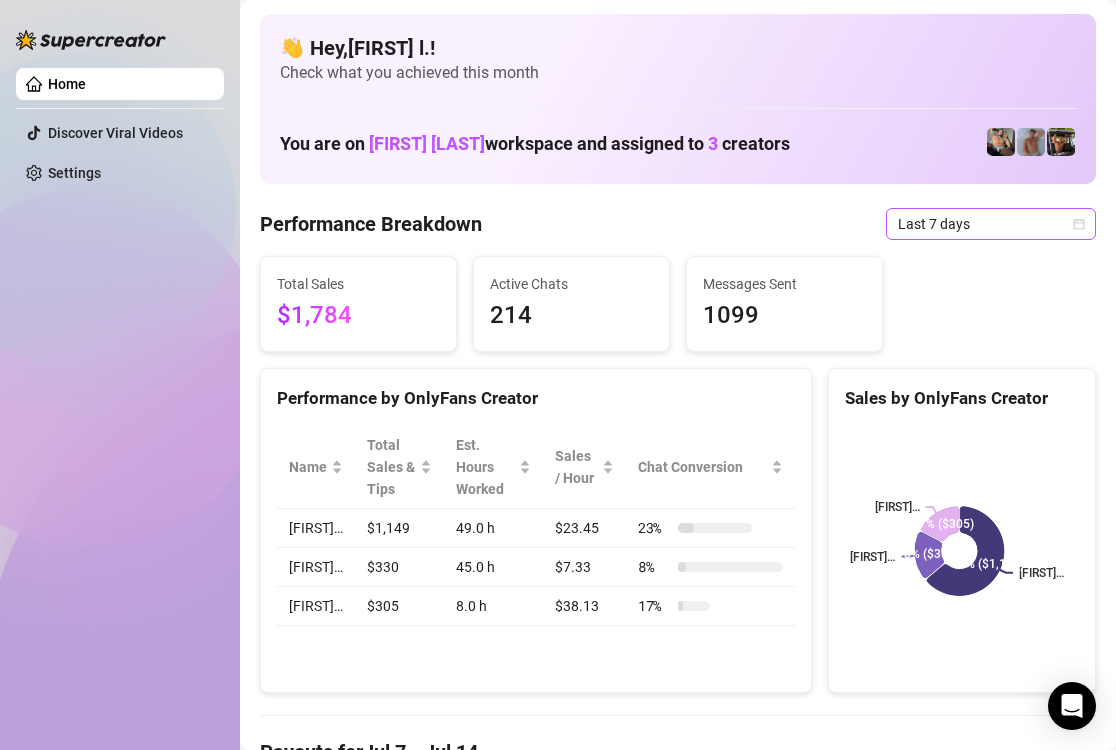 click on "Last 7 days" at bounding box center (991, 224) 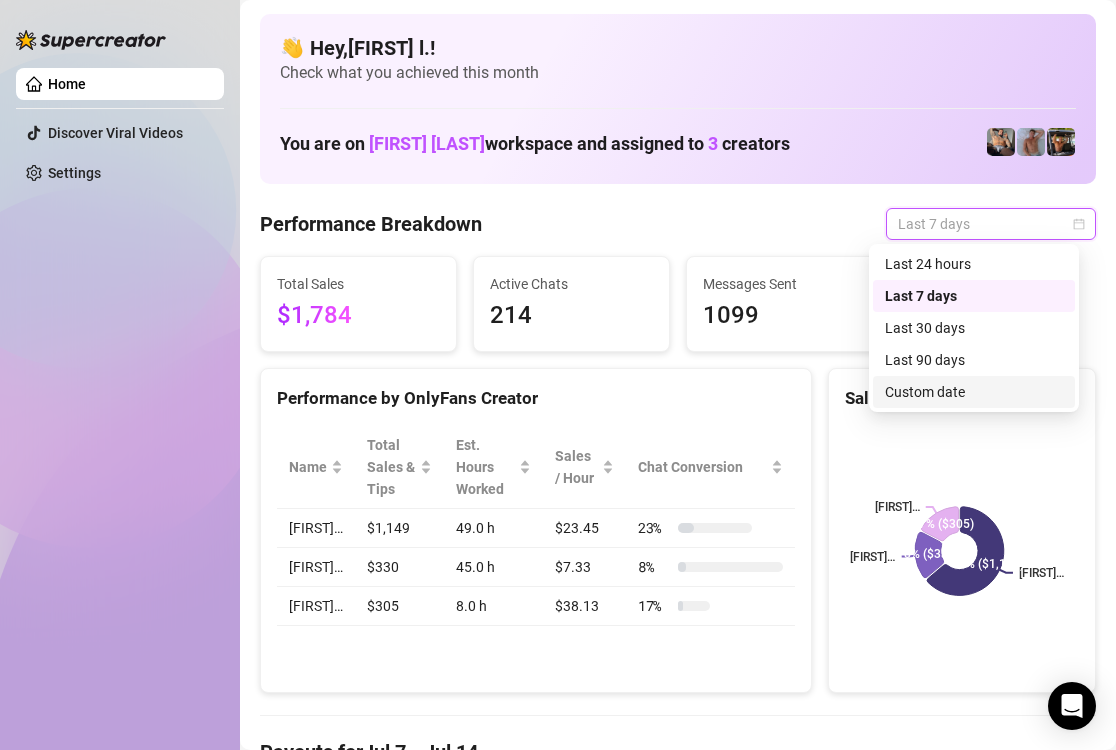 click on "Custom date" at bounding box center (974, 392) 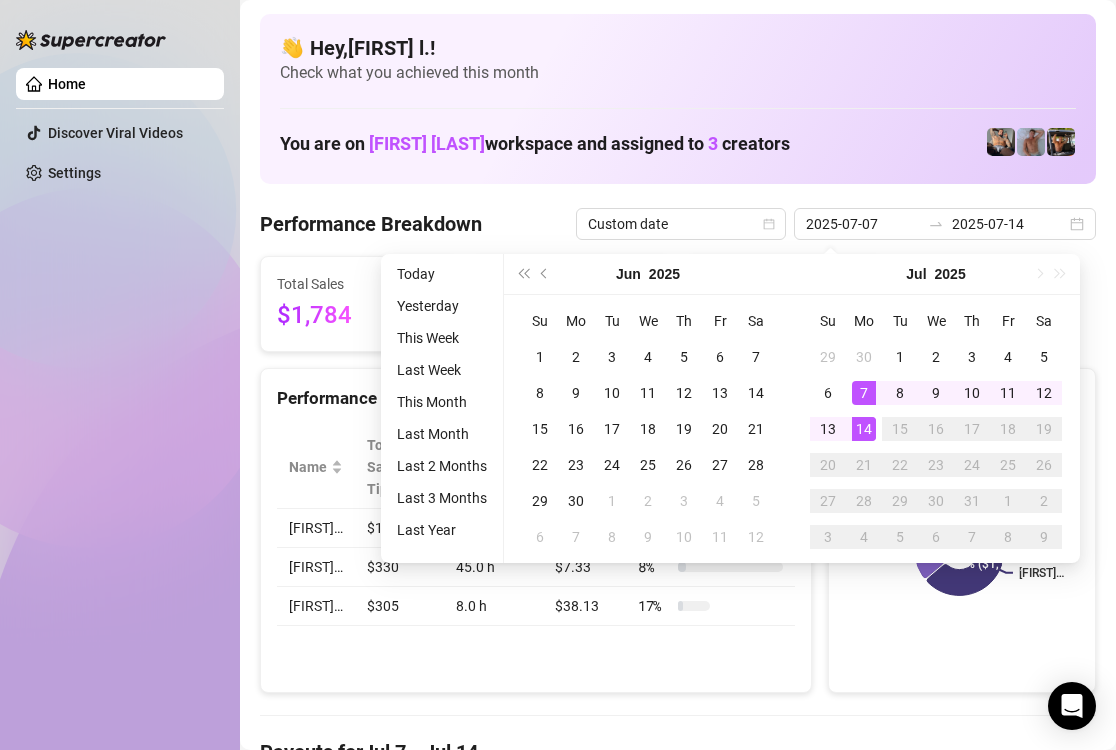 type on "2025-07-14" 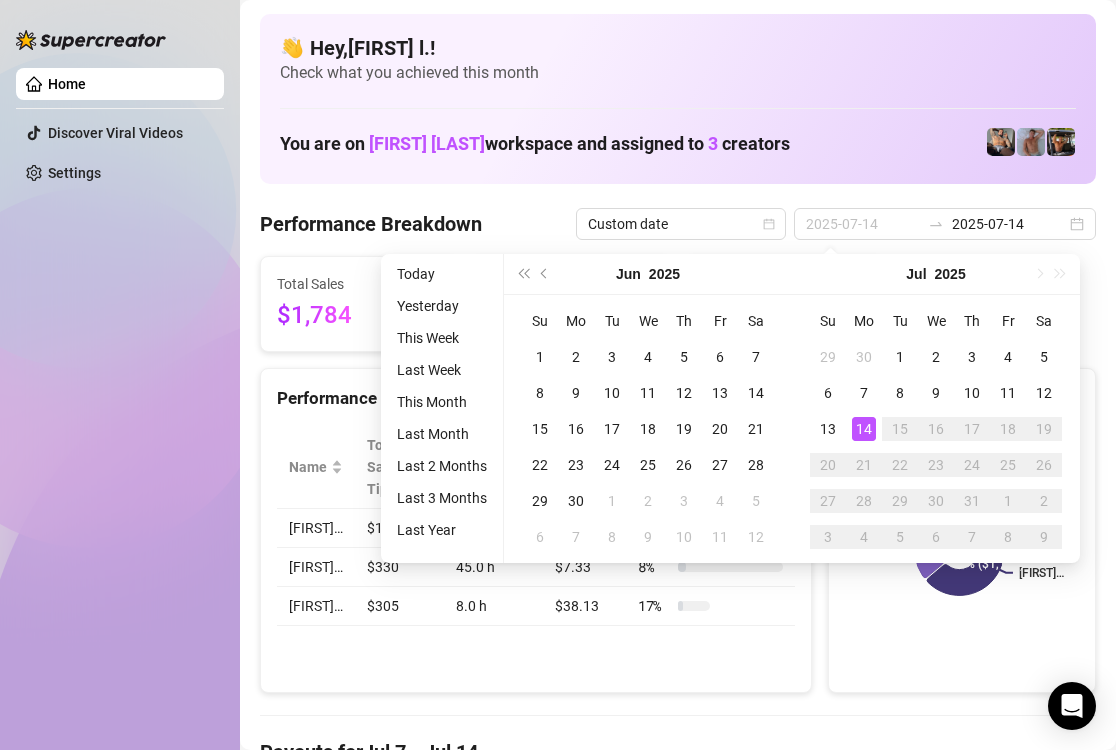click on "14" at bounding box center [864, 429] 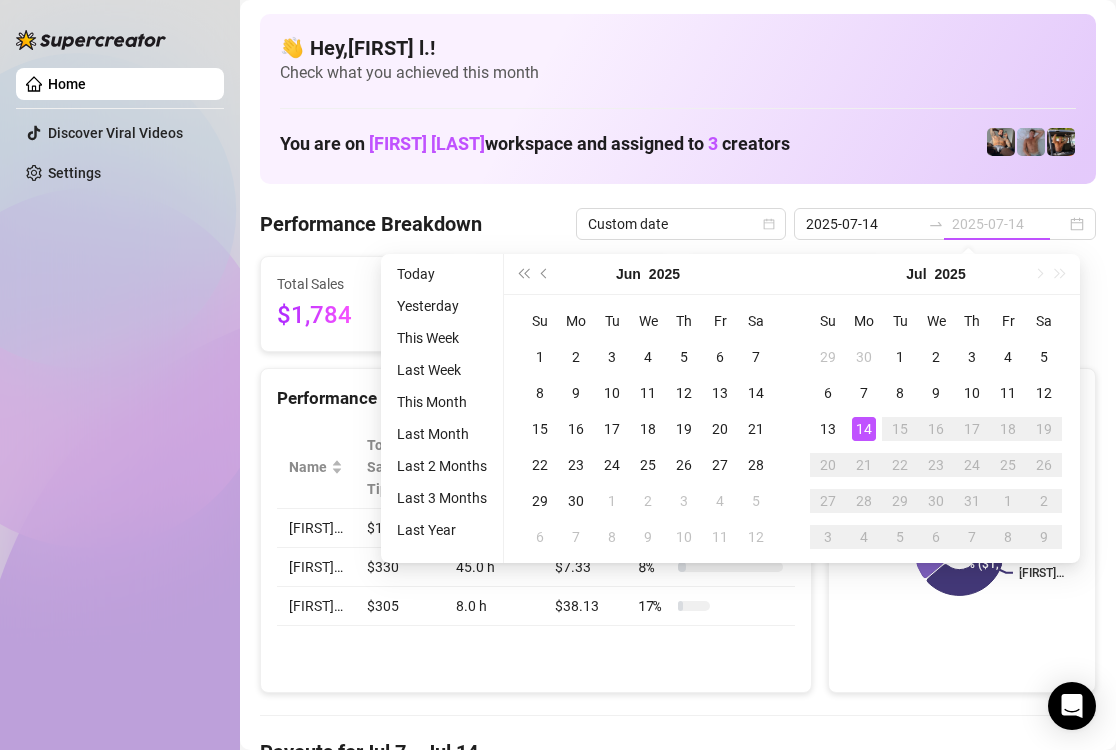 click on "14" at bounding box center (864, 429) 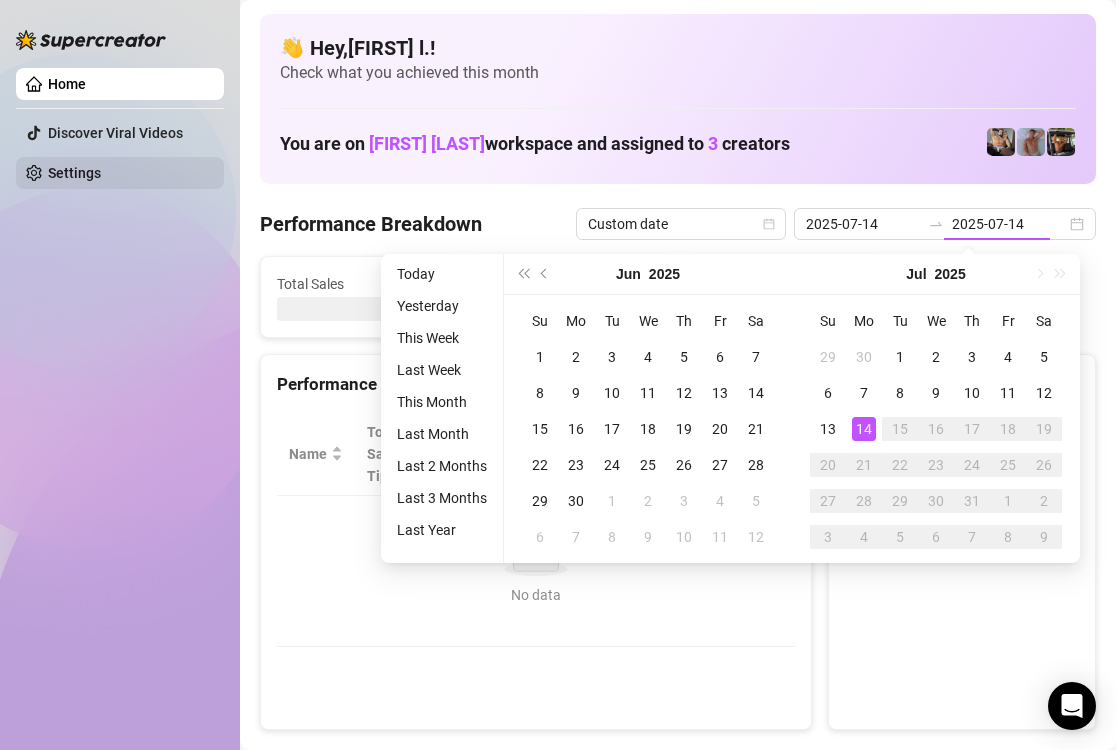 type on "2025-07-14" 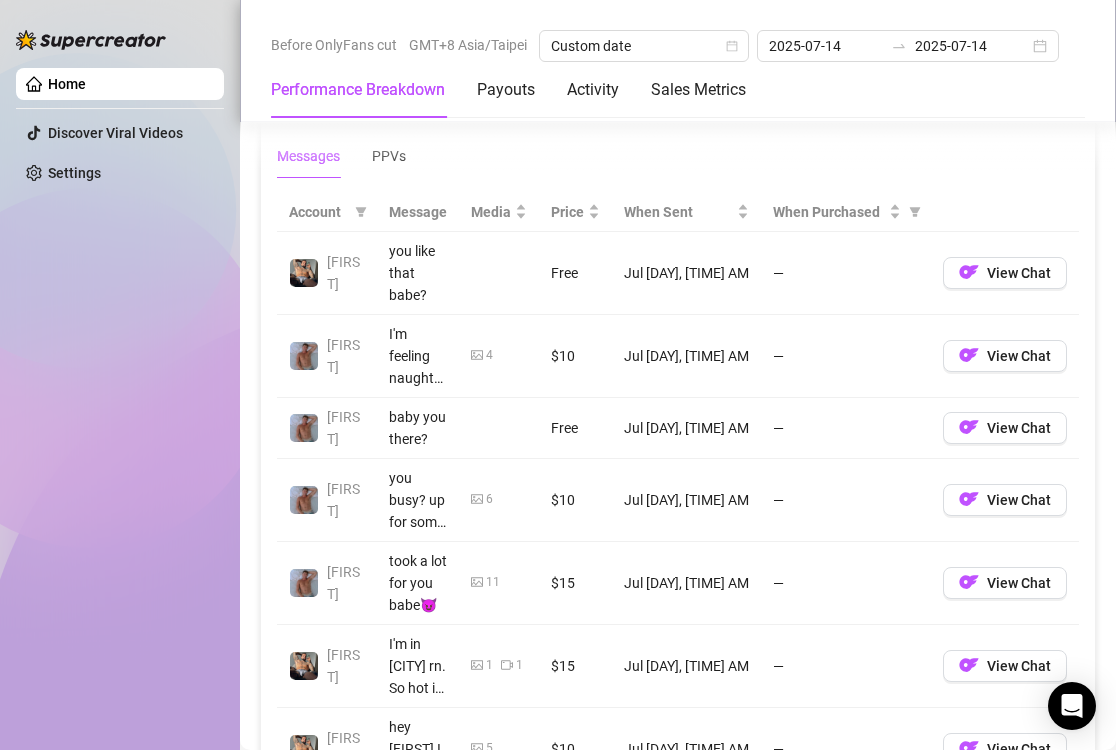scroll, scrollTop: 1900, scrollLeft: 0, axis: vertical 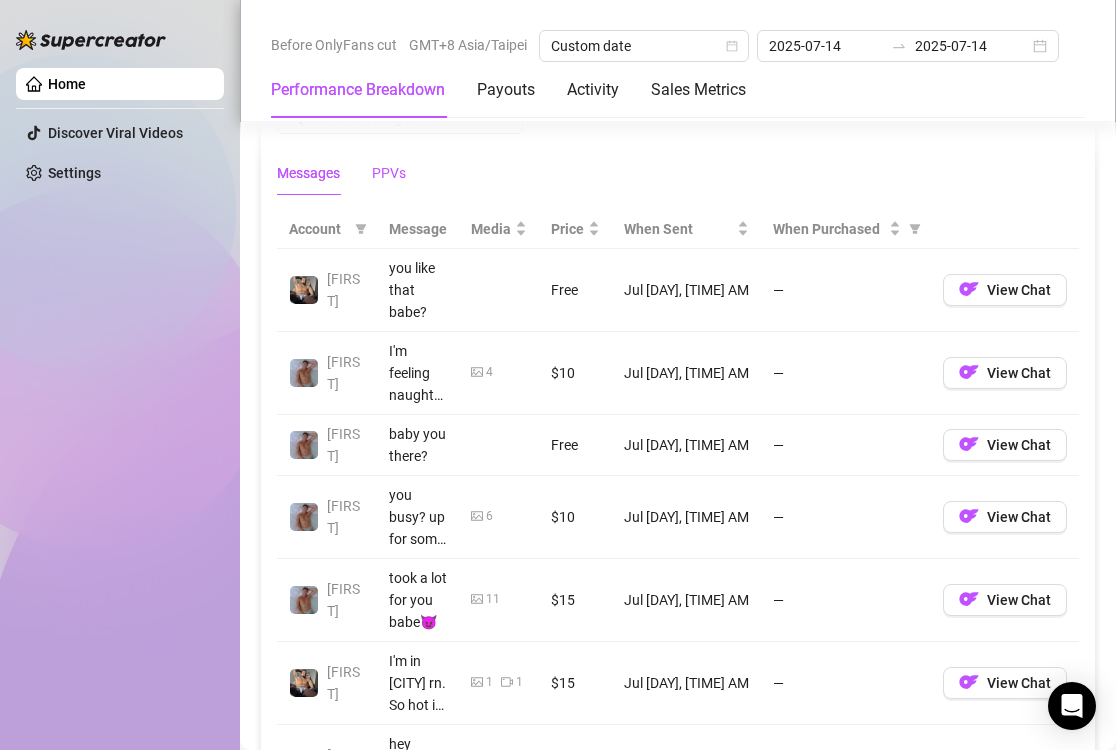 click on "PPVs" at bounding box center [389, 173] 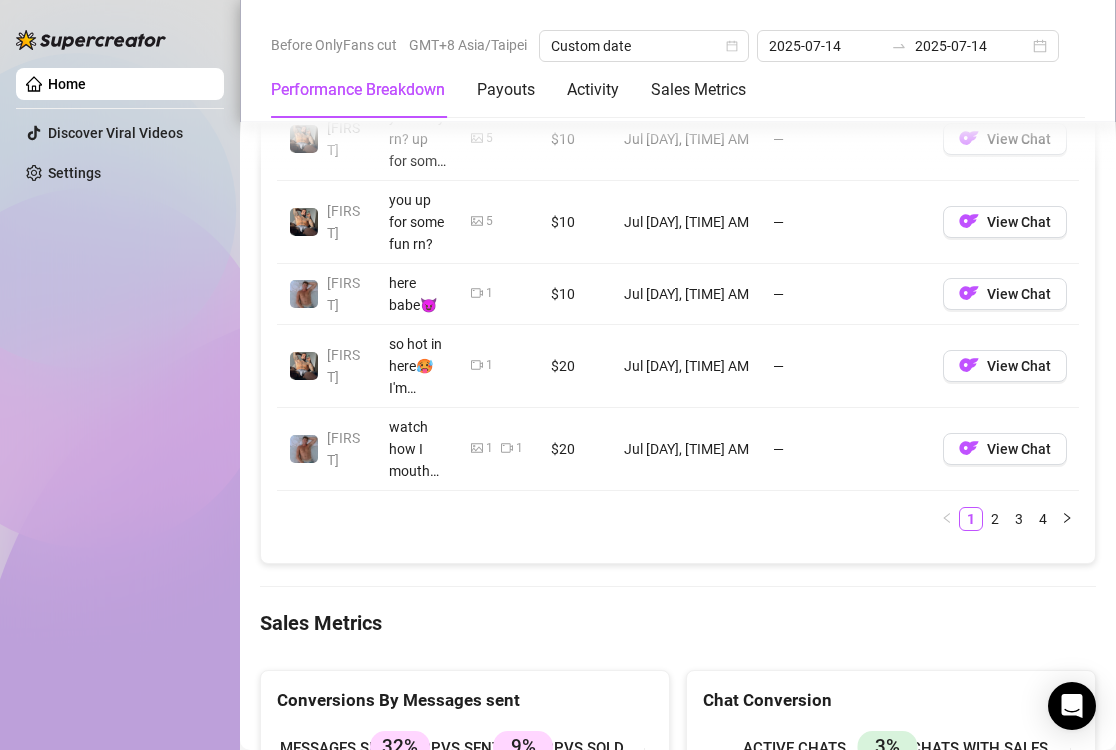 scroll, scrollTop: 2500, scrollLeft: 0, axis: vertical 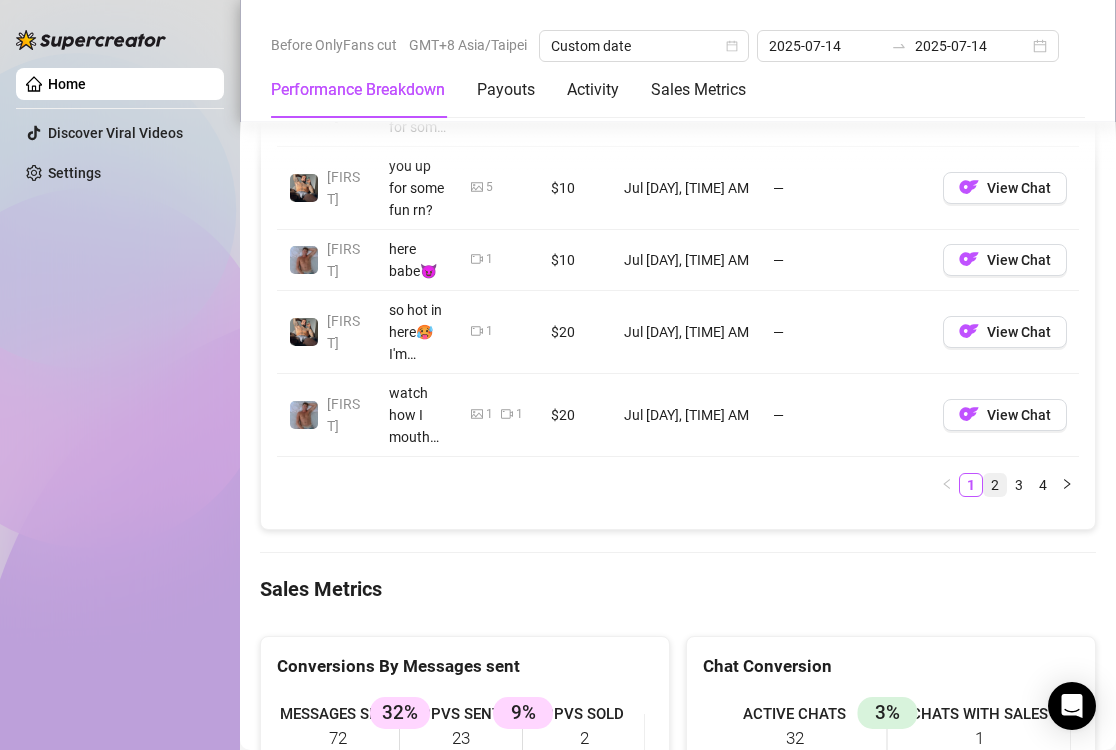 click on "2" at bounding box center [995, 485] 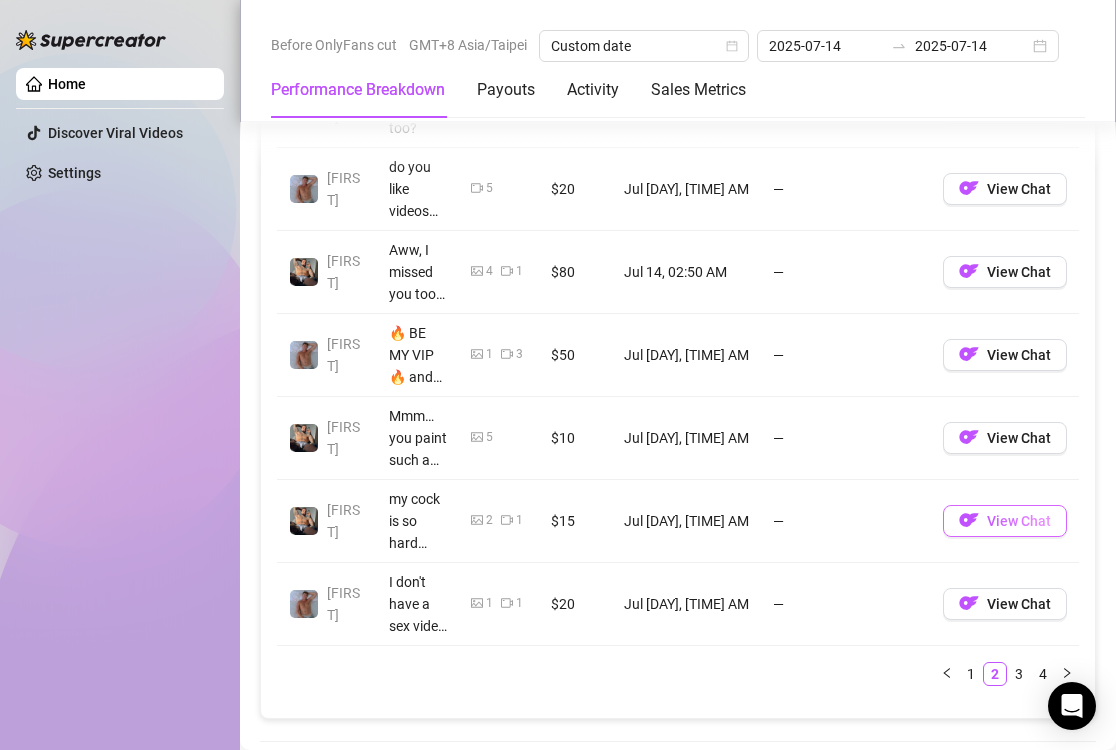 scroll, scrollTop: 2600, scrollLeft: 0, axis: vertical 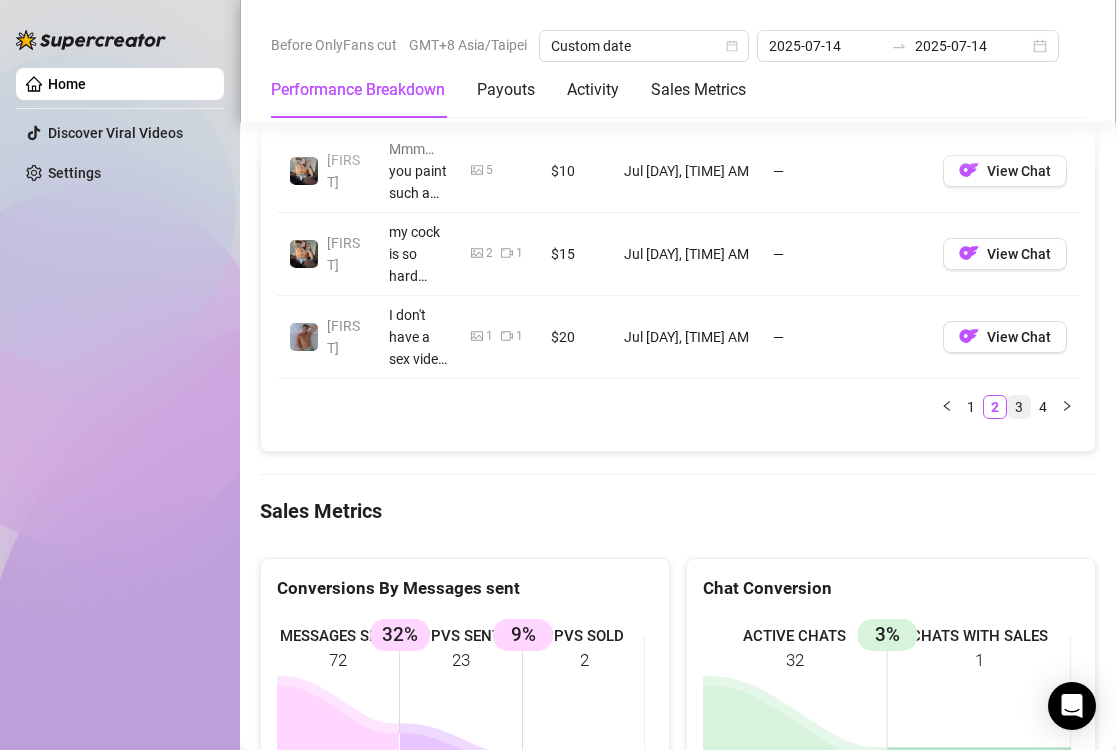click on "3" at bounding box center (1019, 407) 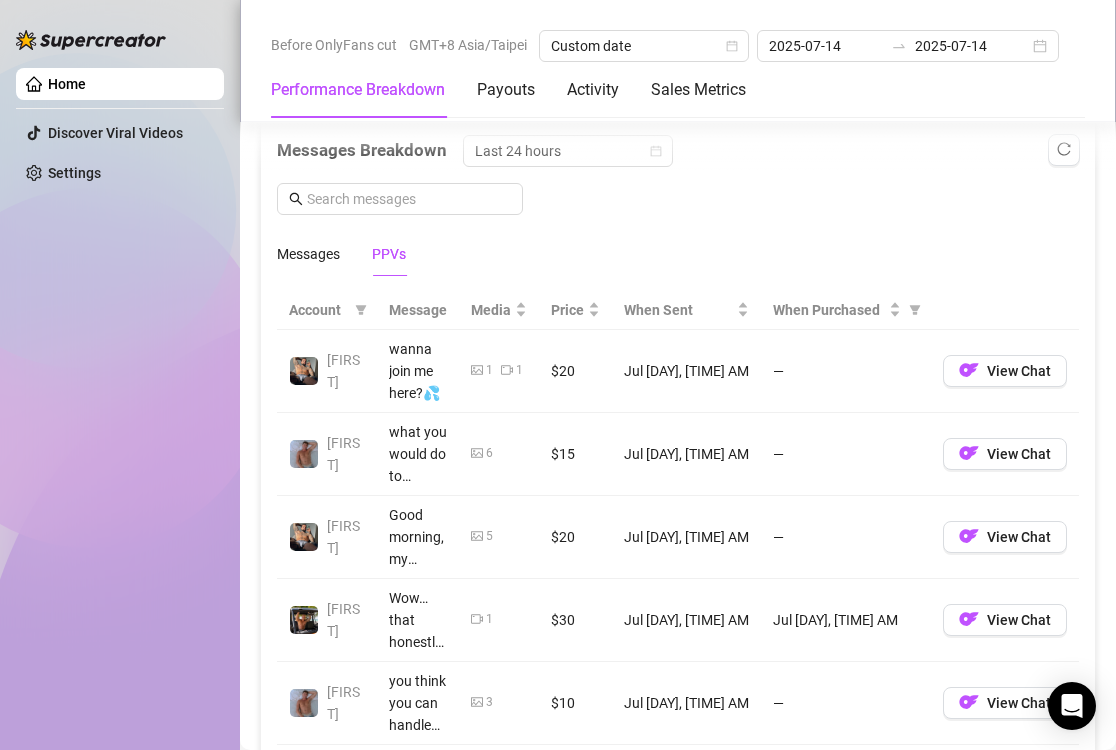 scroll, scrollTop: 1800, scrollLeft: 0, axis: vertical 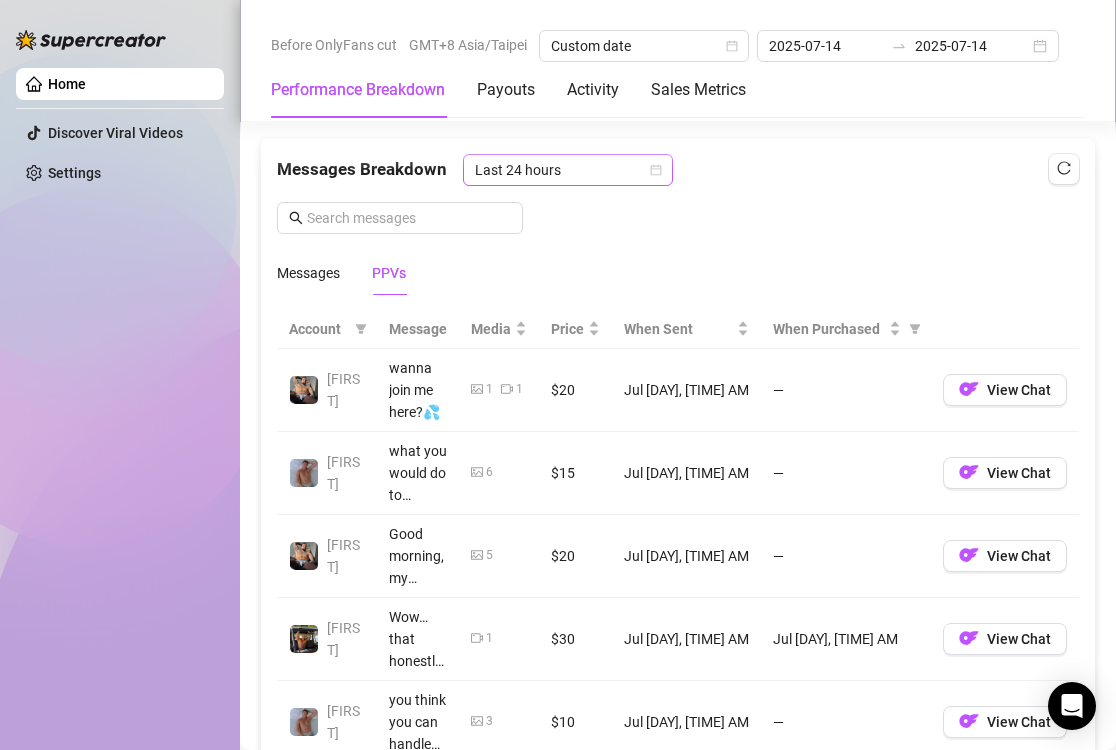 click on "Last 24 hours" at bounding box center [568, 170] 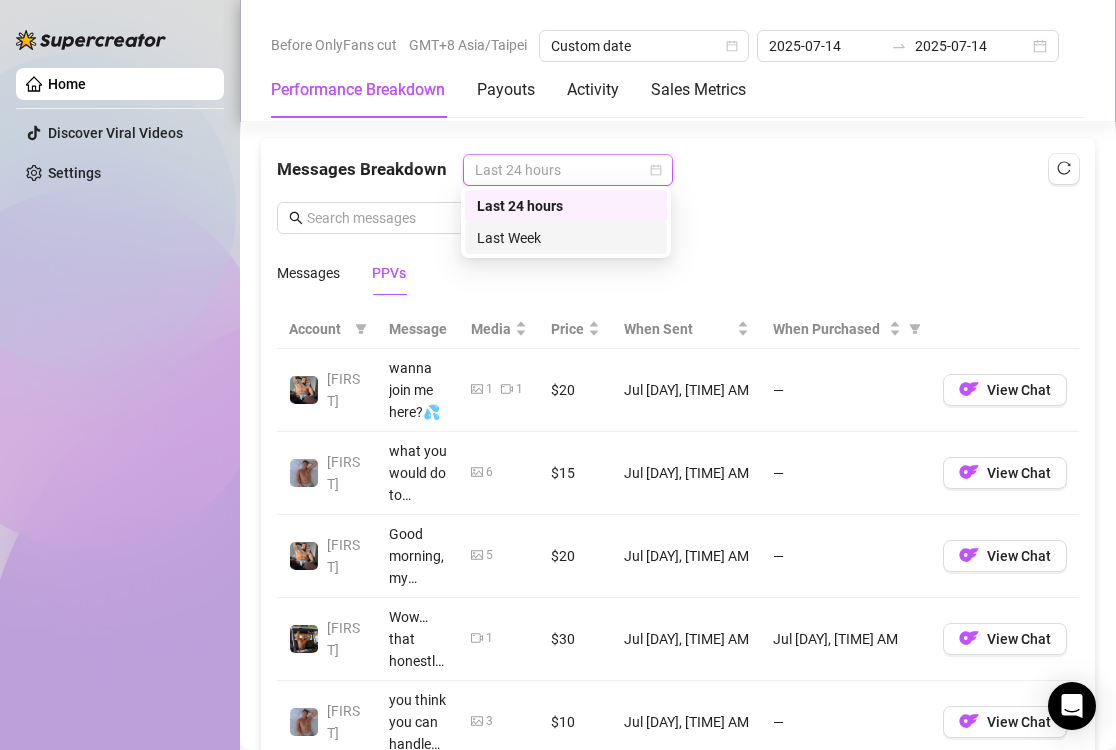 click on "Messages Breakdown Last 24 hours Messages PPVs" at bounding box center [678, 224] 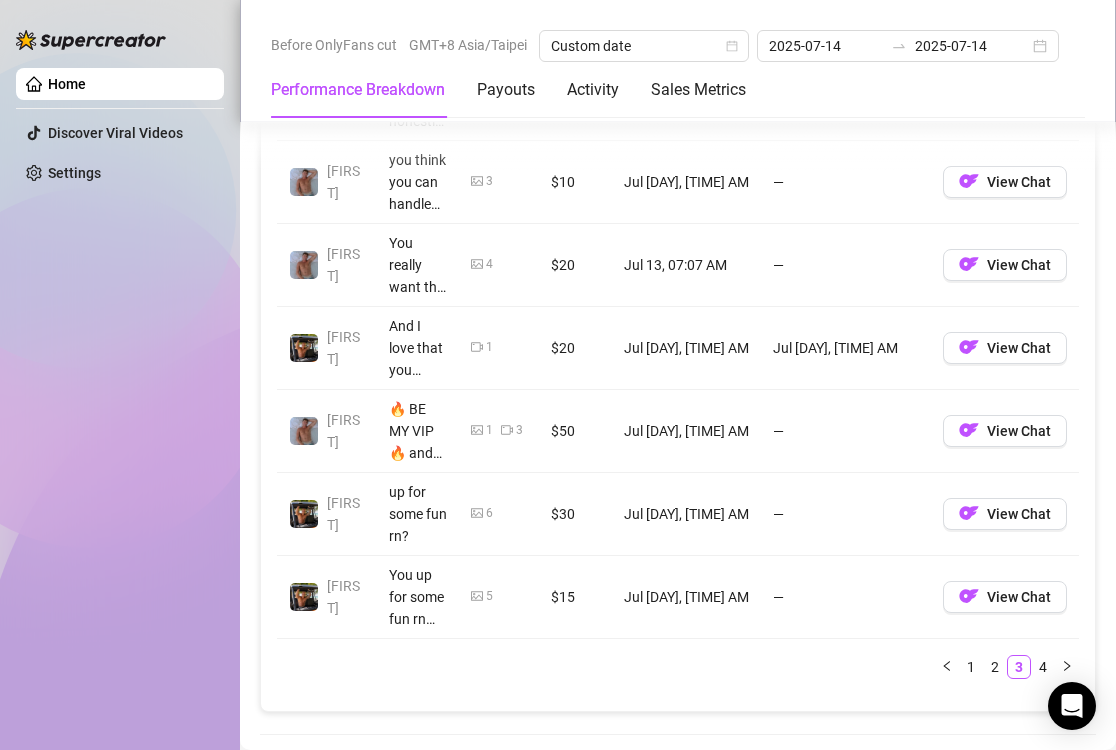 scroll, scrollTop: 2400, scrollLeft: 0, axis: vertical 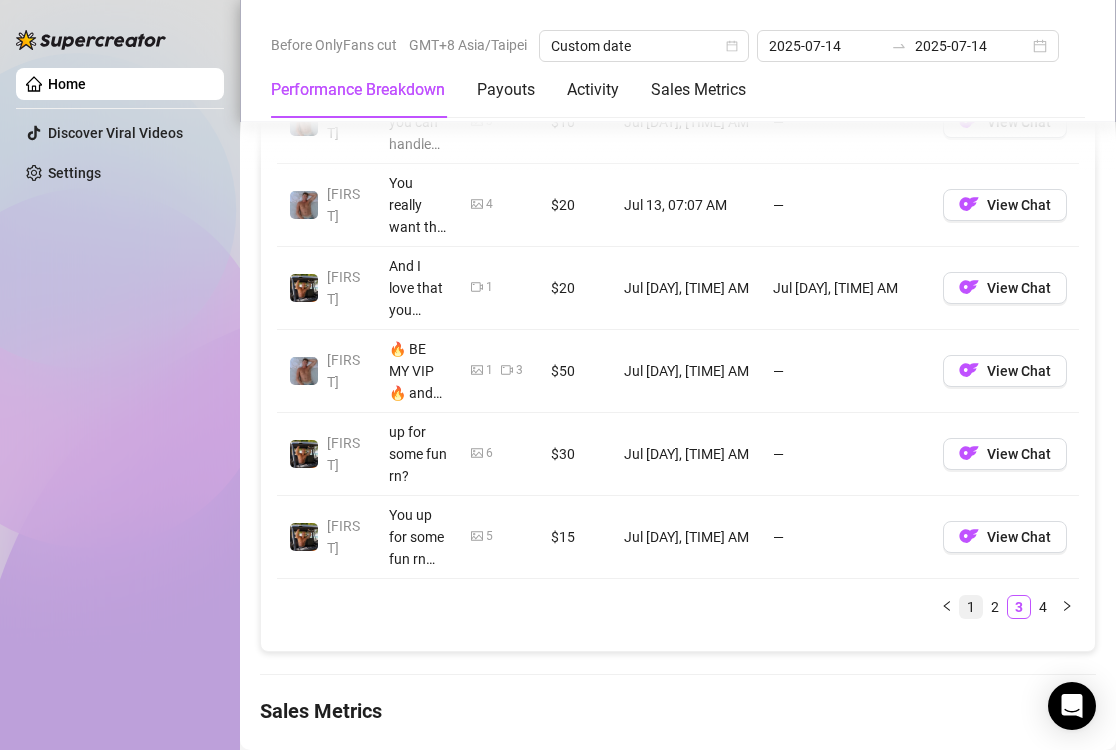 click on "1" at bounding box center [971, 607] 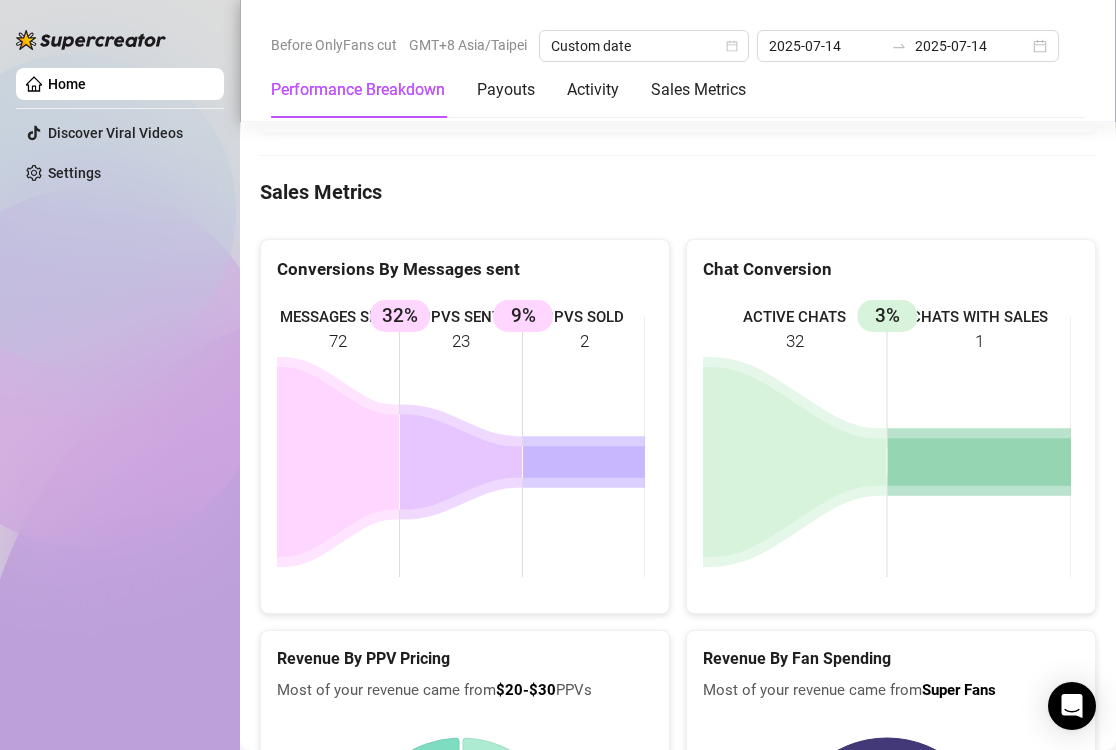 scroll, scrollTop: 2900, scrollLeft: 0, axis: vertical 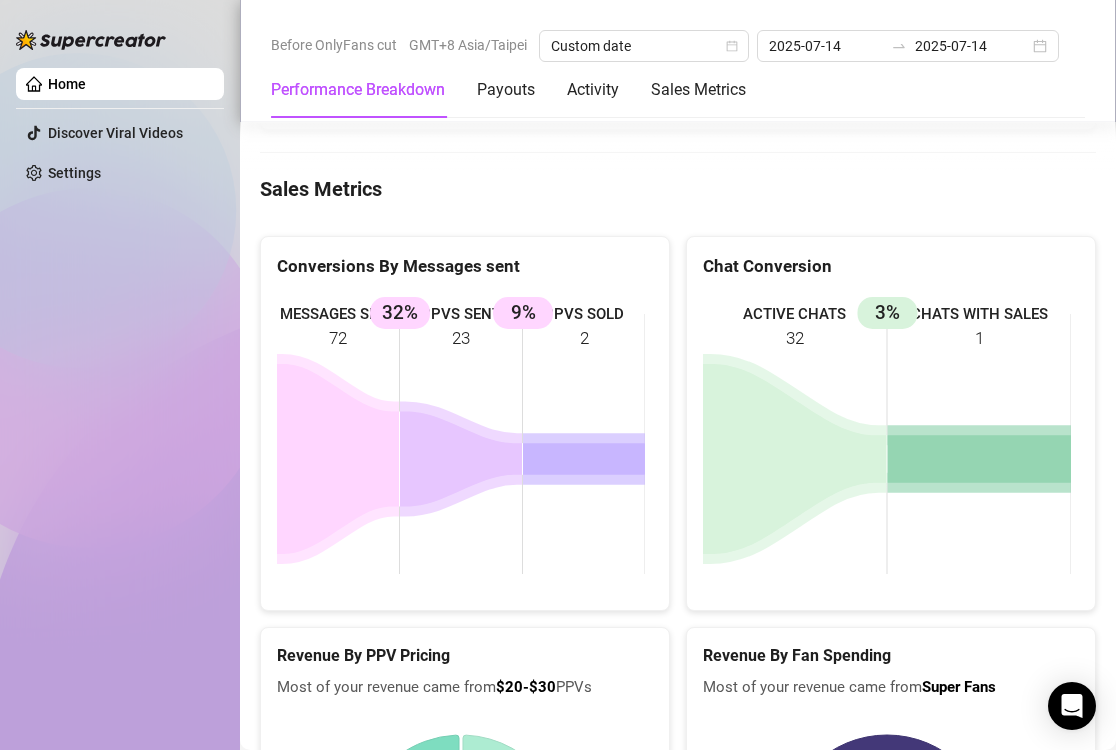 click at bounding box center [678, 152] 